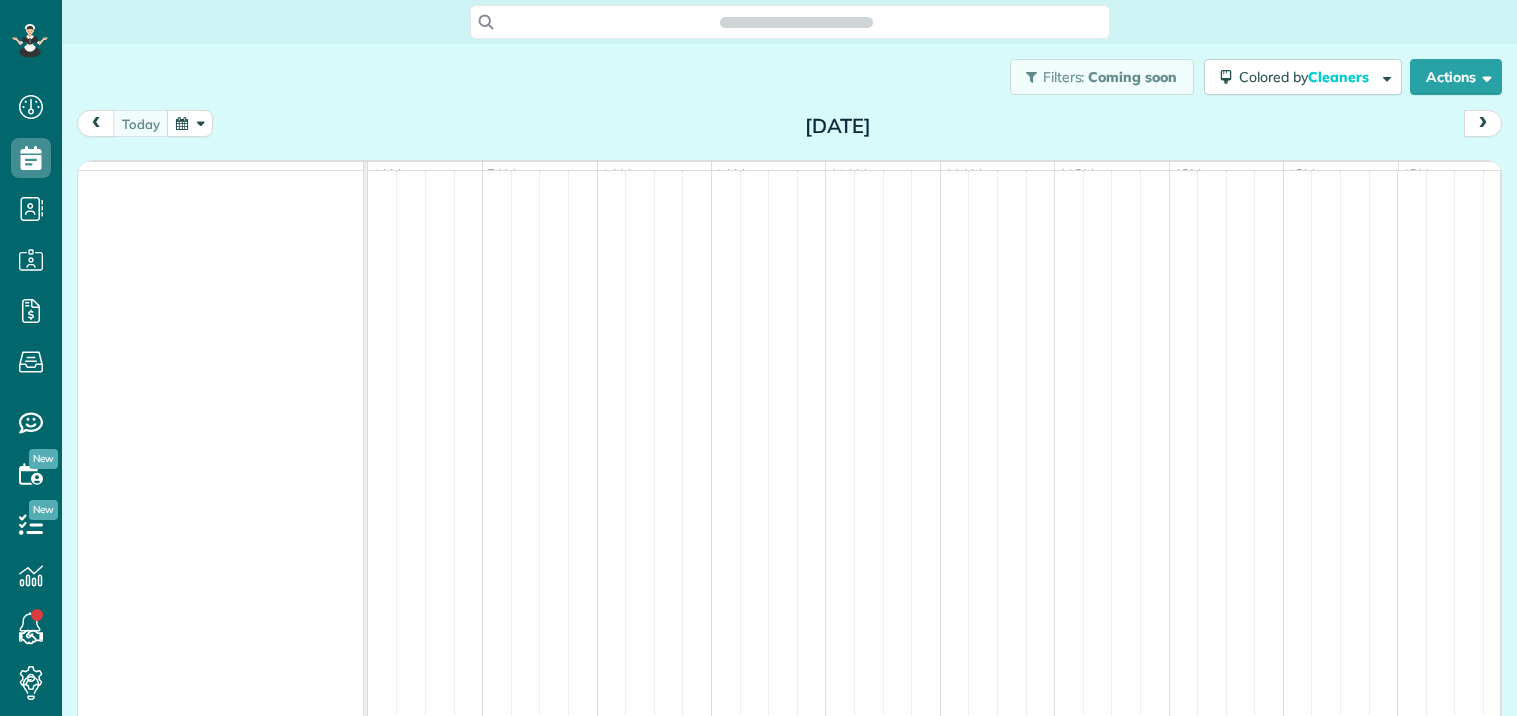 scroll, scrollTop: 0, scrollLeft: 0, axis: both 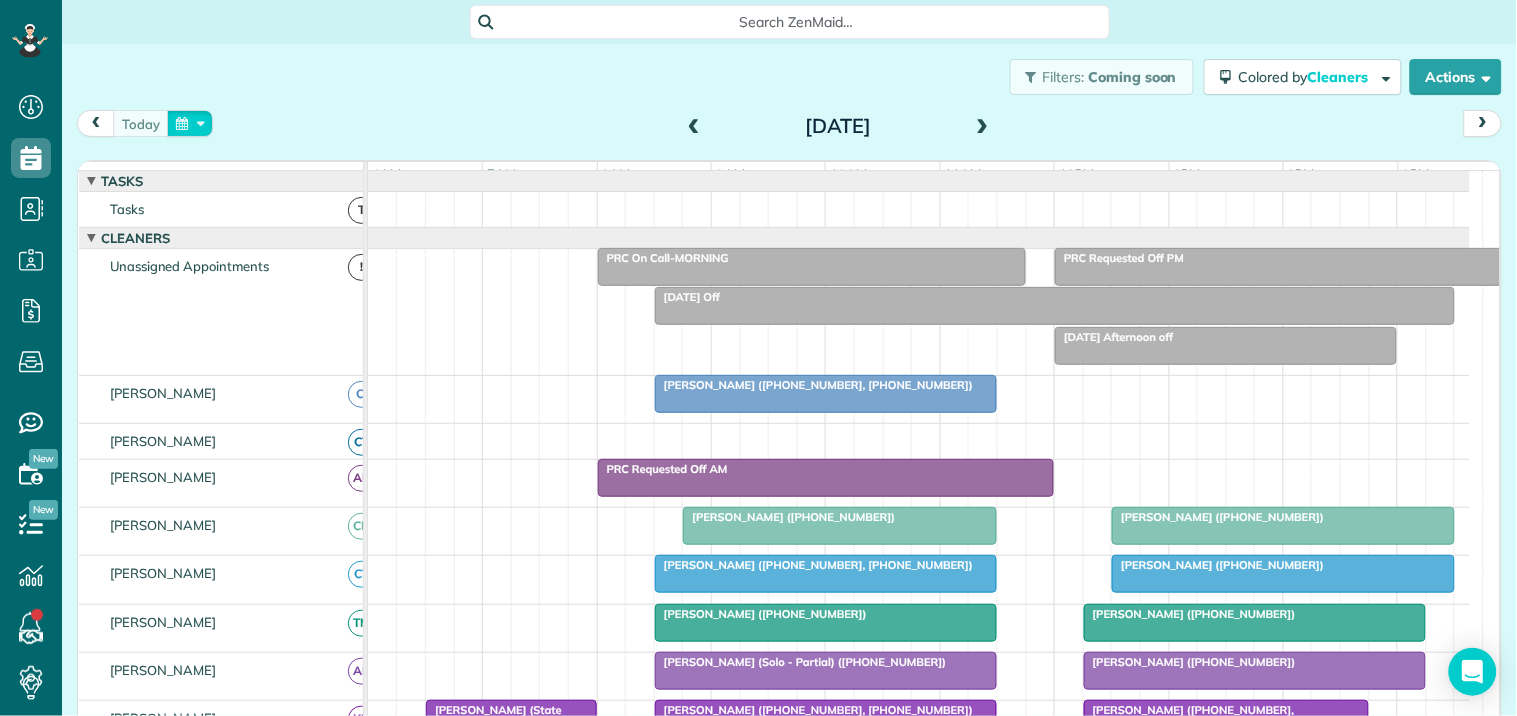 click at bounding box center [190, 123] 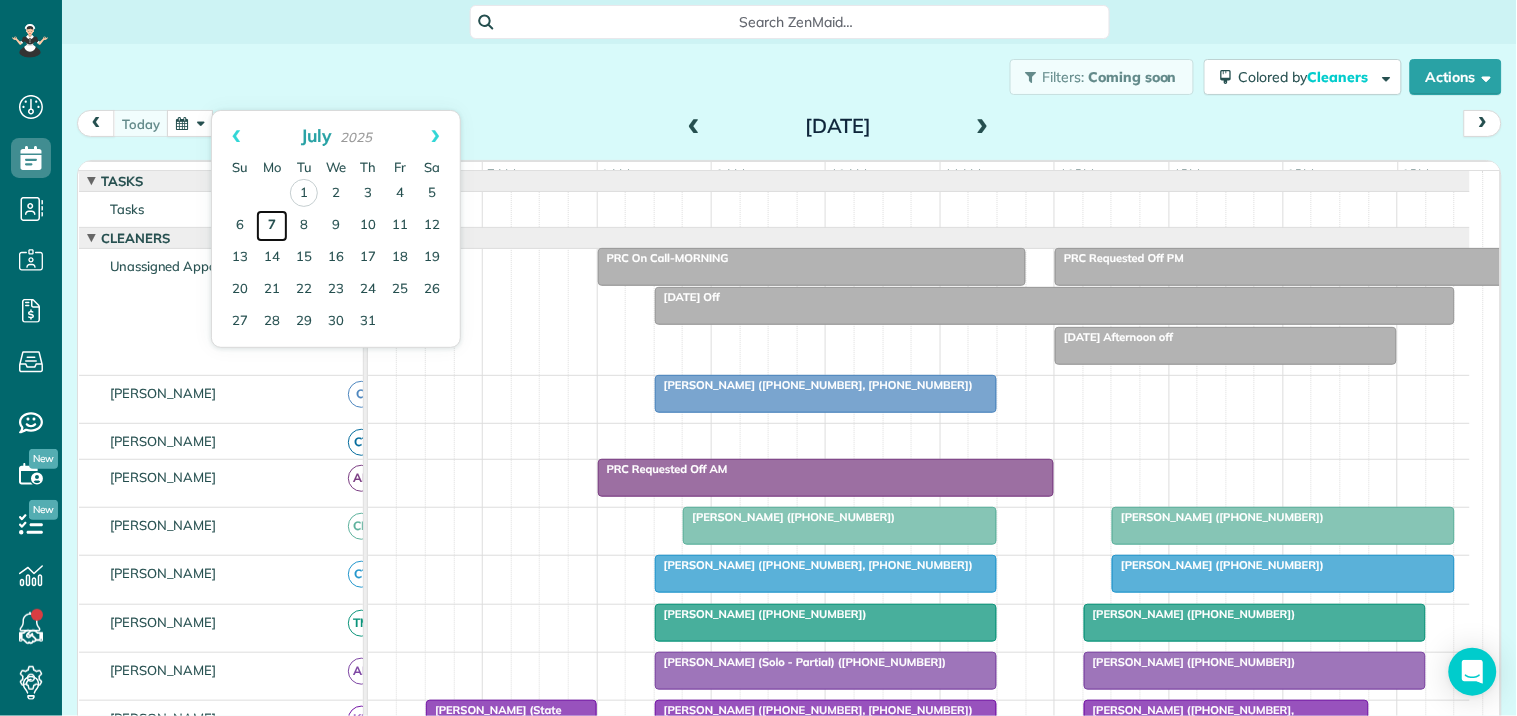 click on "7" at bounding box center [272, 226] 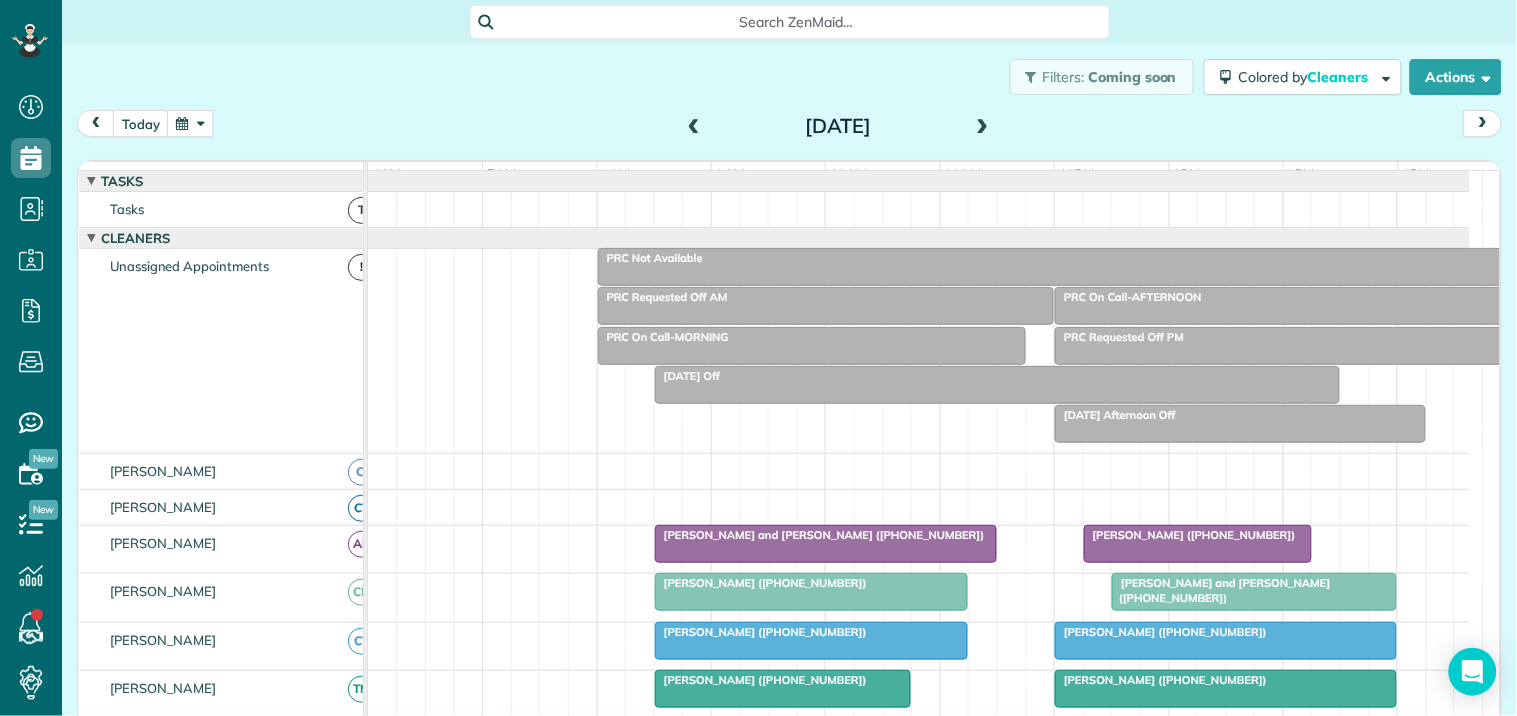 scroll, scrollTop: 191, scrollLeft: 0, axis: vertical 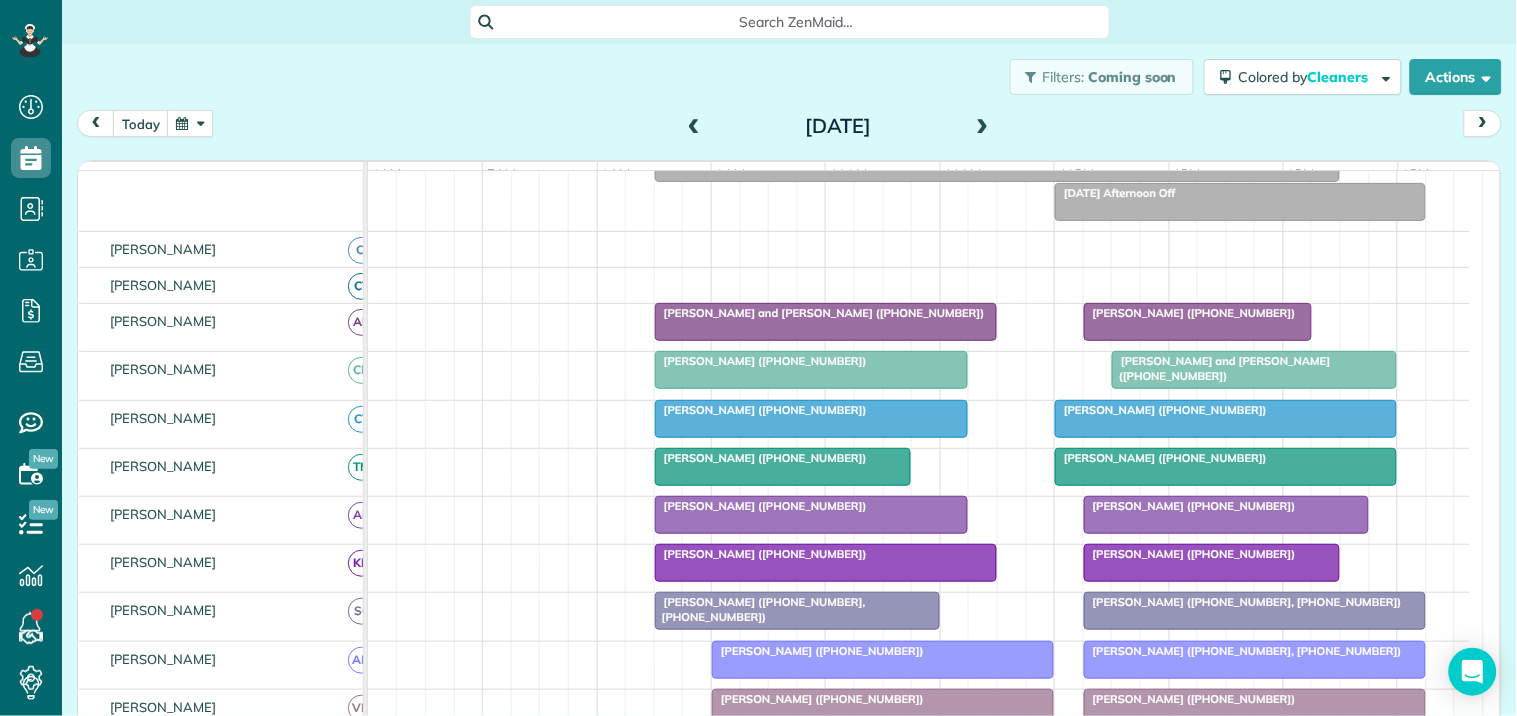 click at bounding box center [983, 127] 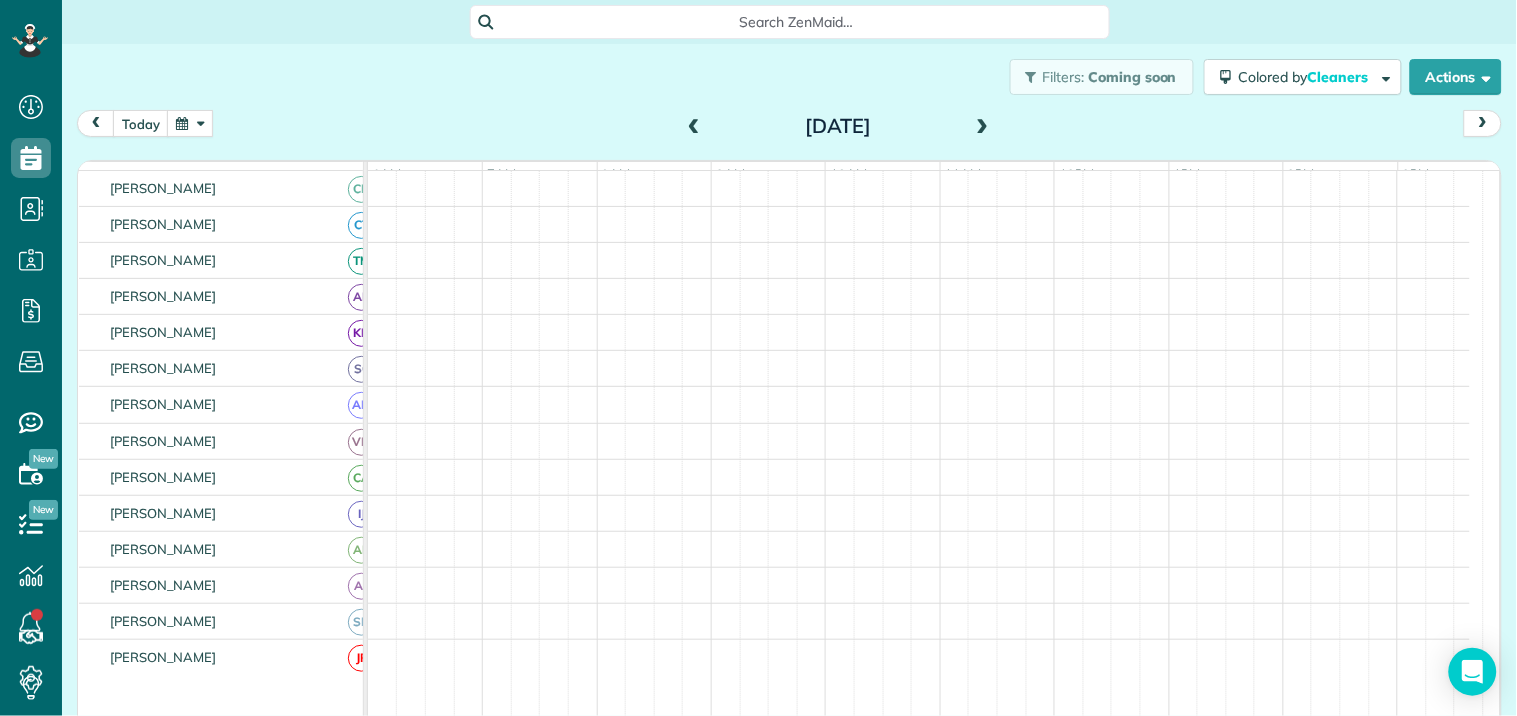 scroll, scrollTop: 53, scrollLeft: 0, axis: vertical 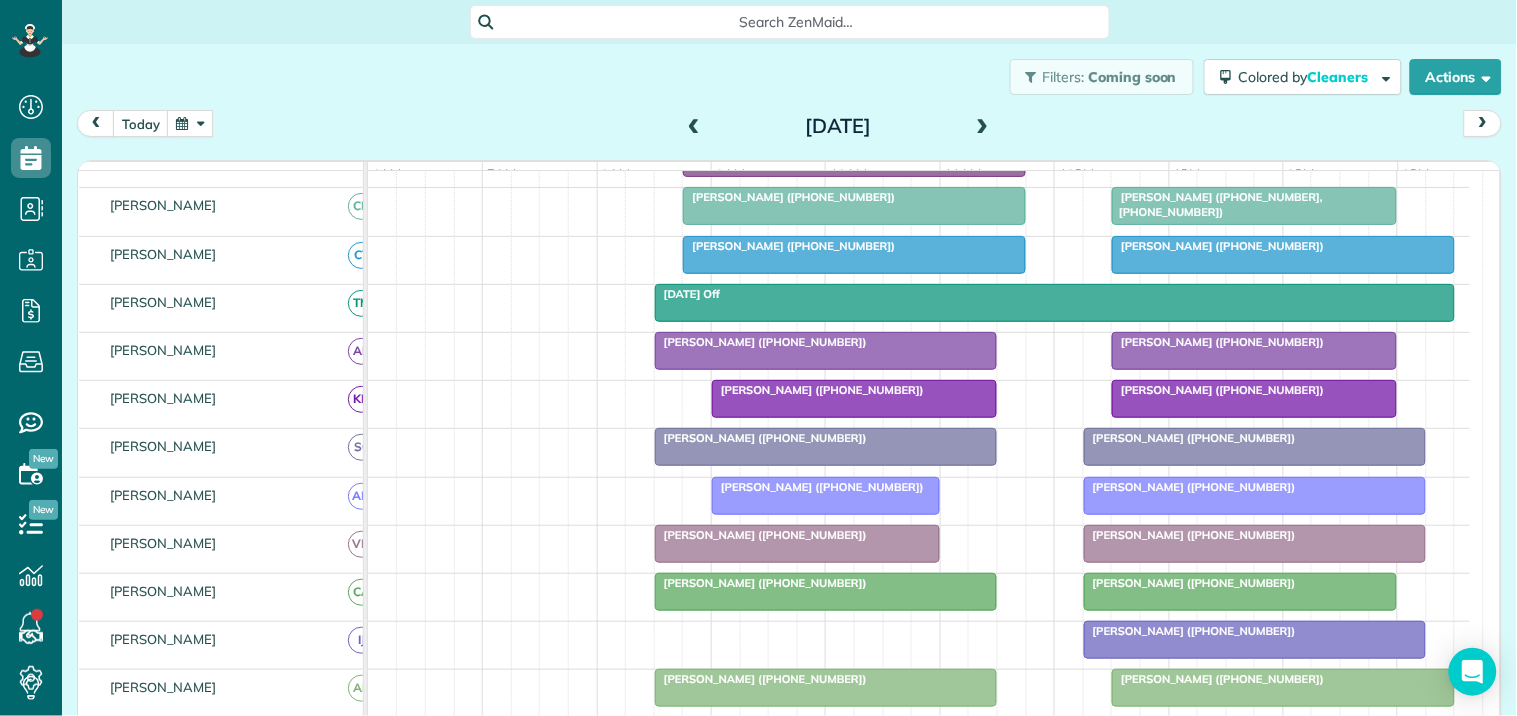 click at bounding box center (983, 127) 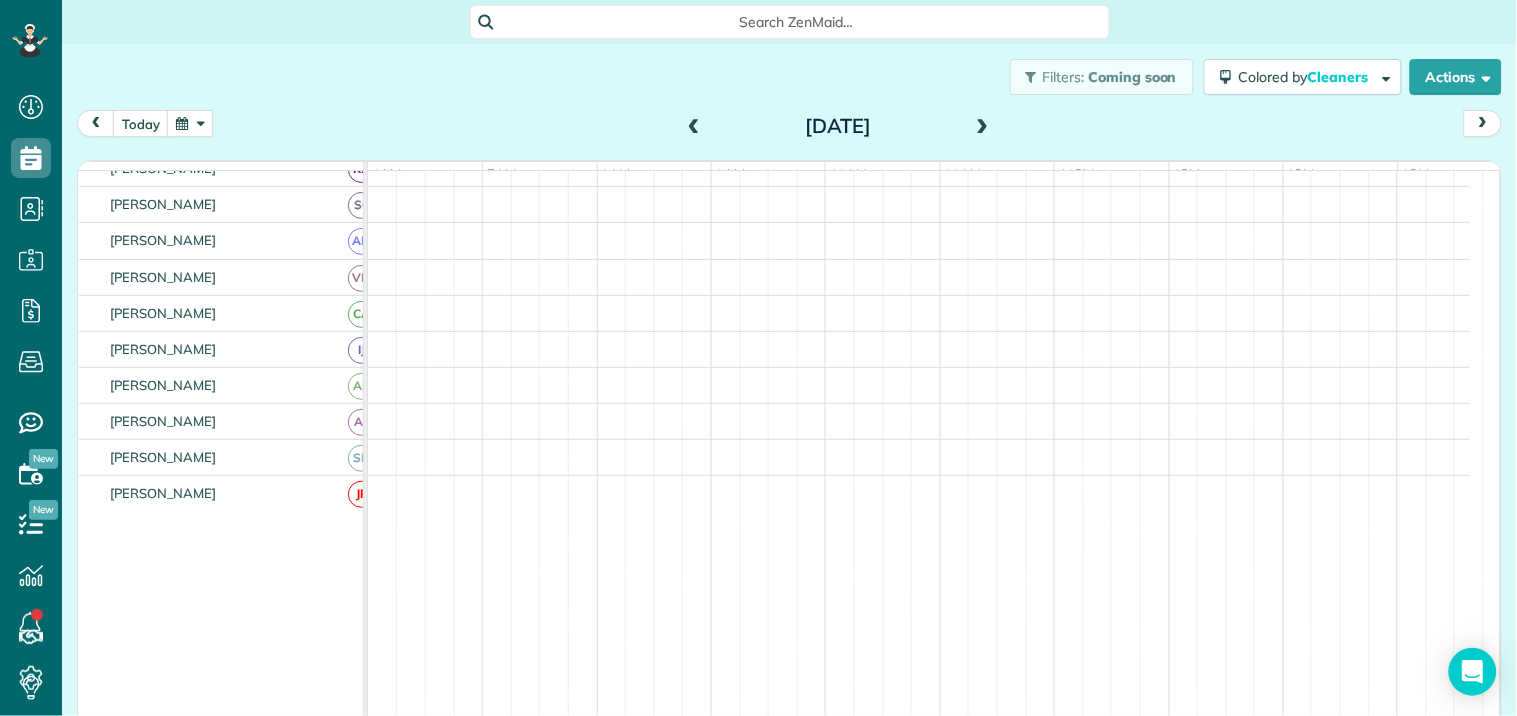 scroll, scrollTop: 204, scrollLeft: 0, axis: vertical 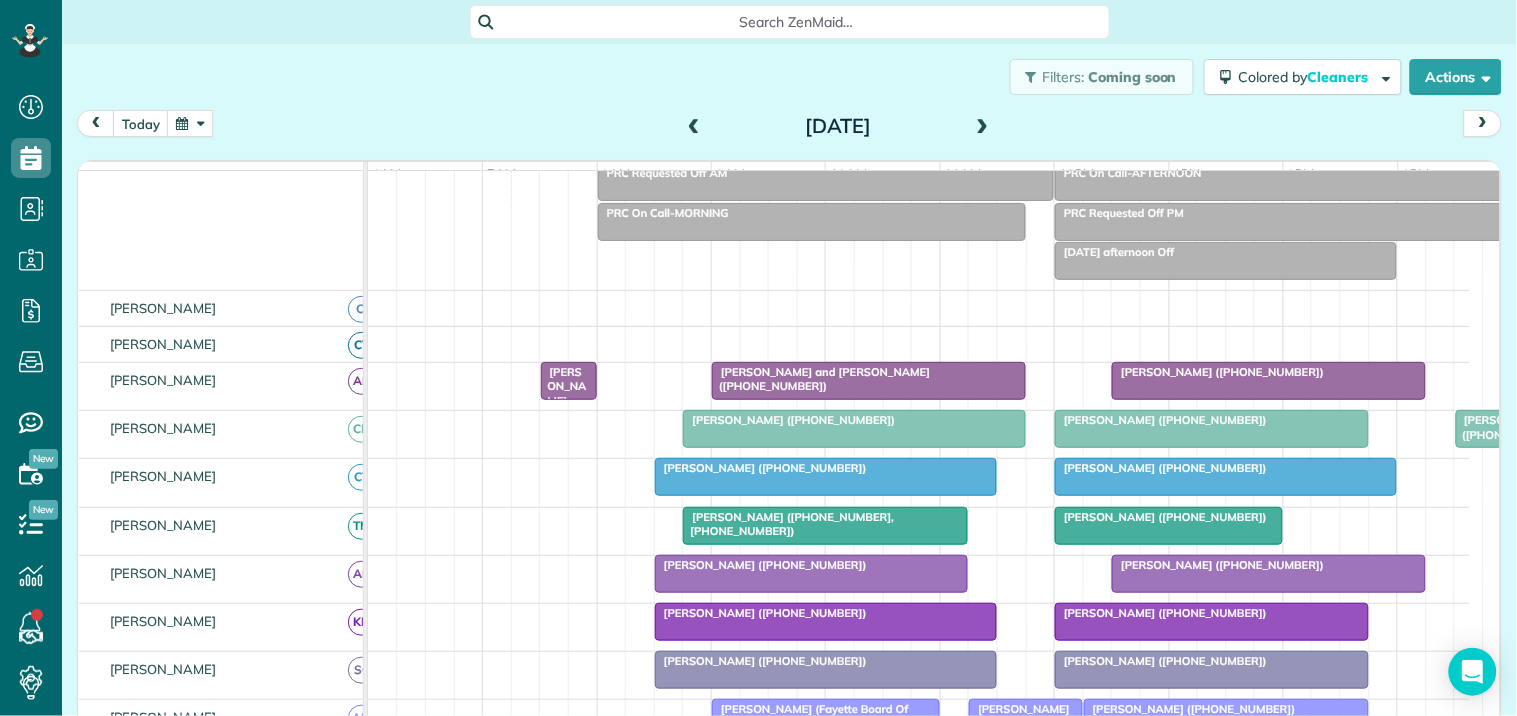 click at bounding box center (983, 127) 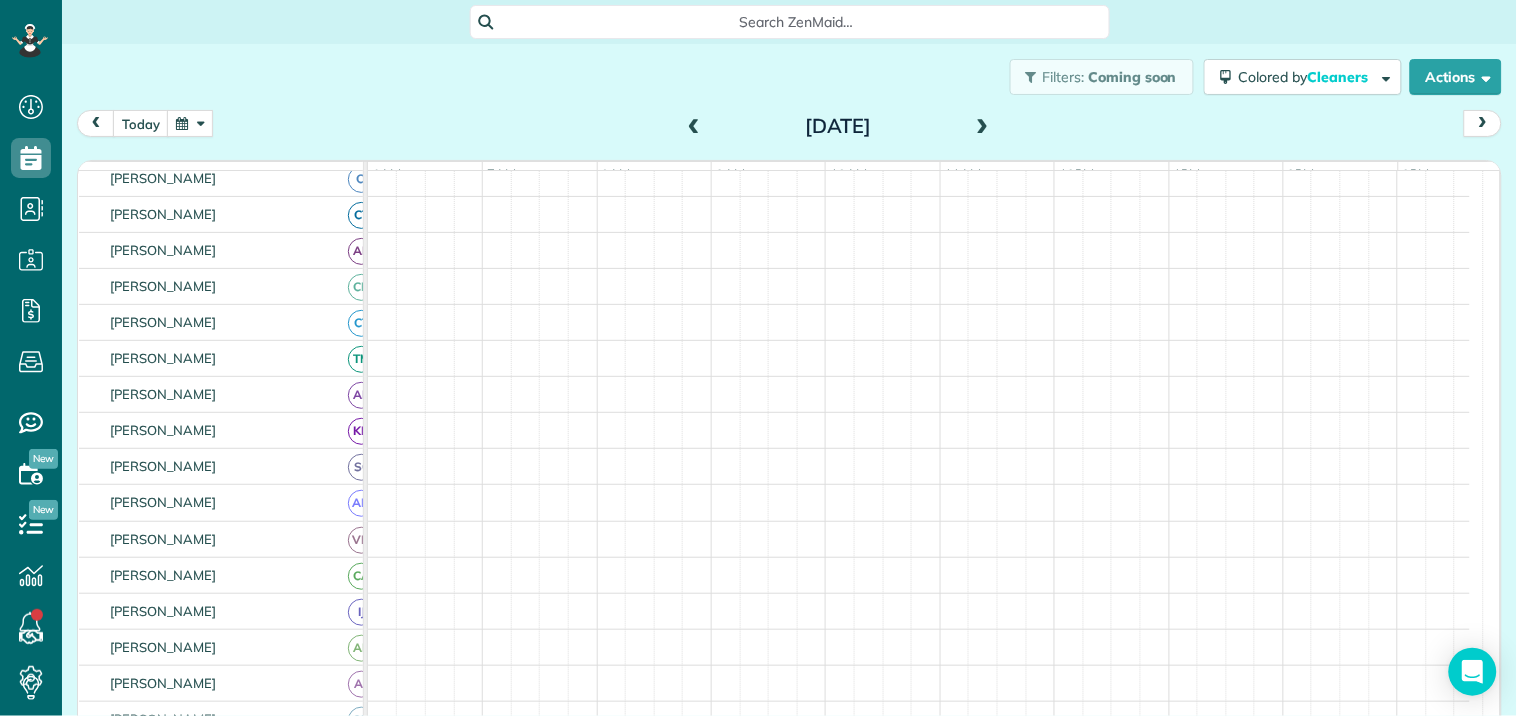 scroll, scrollTop: 0, scrollLeft: 0, axis: both 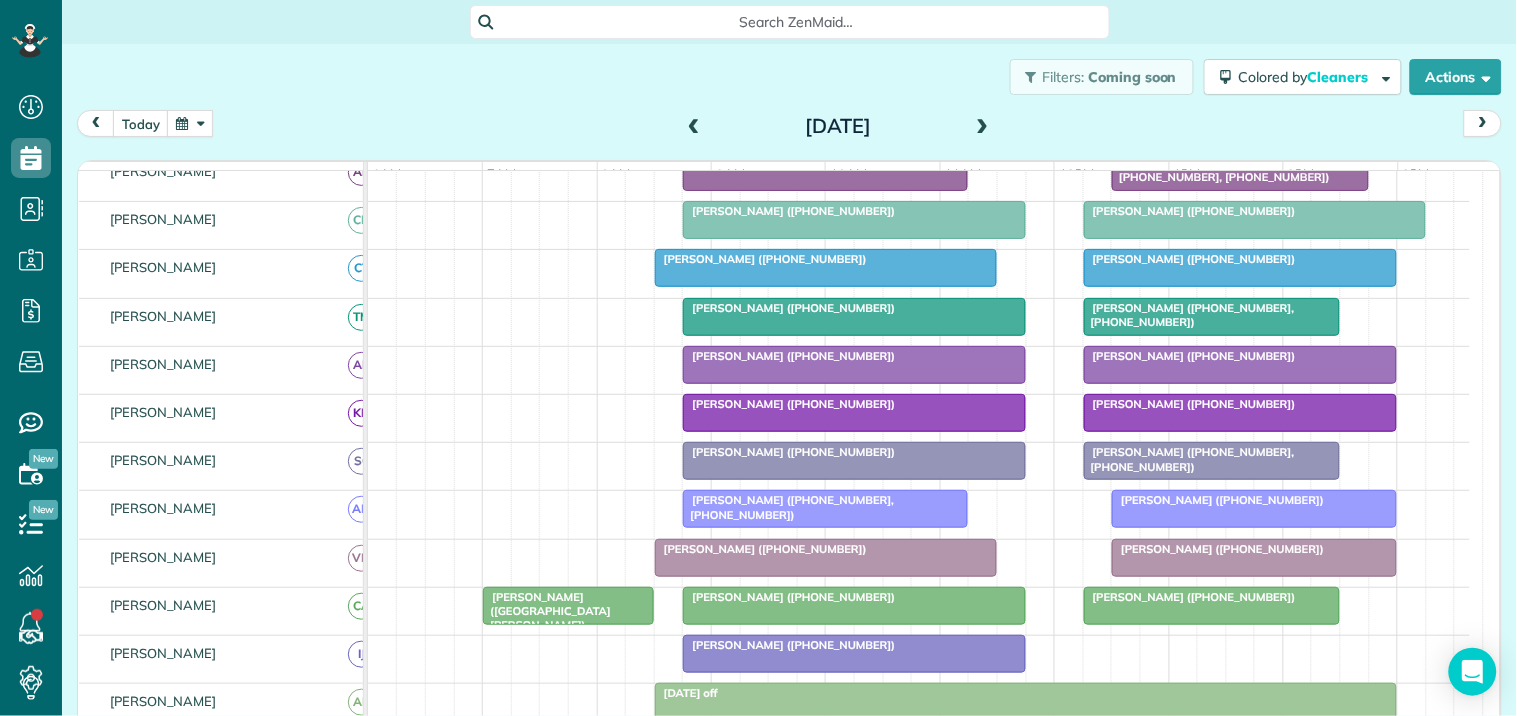 click at bounding box center [983, 127] 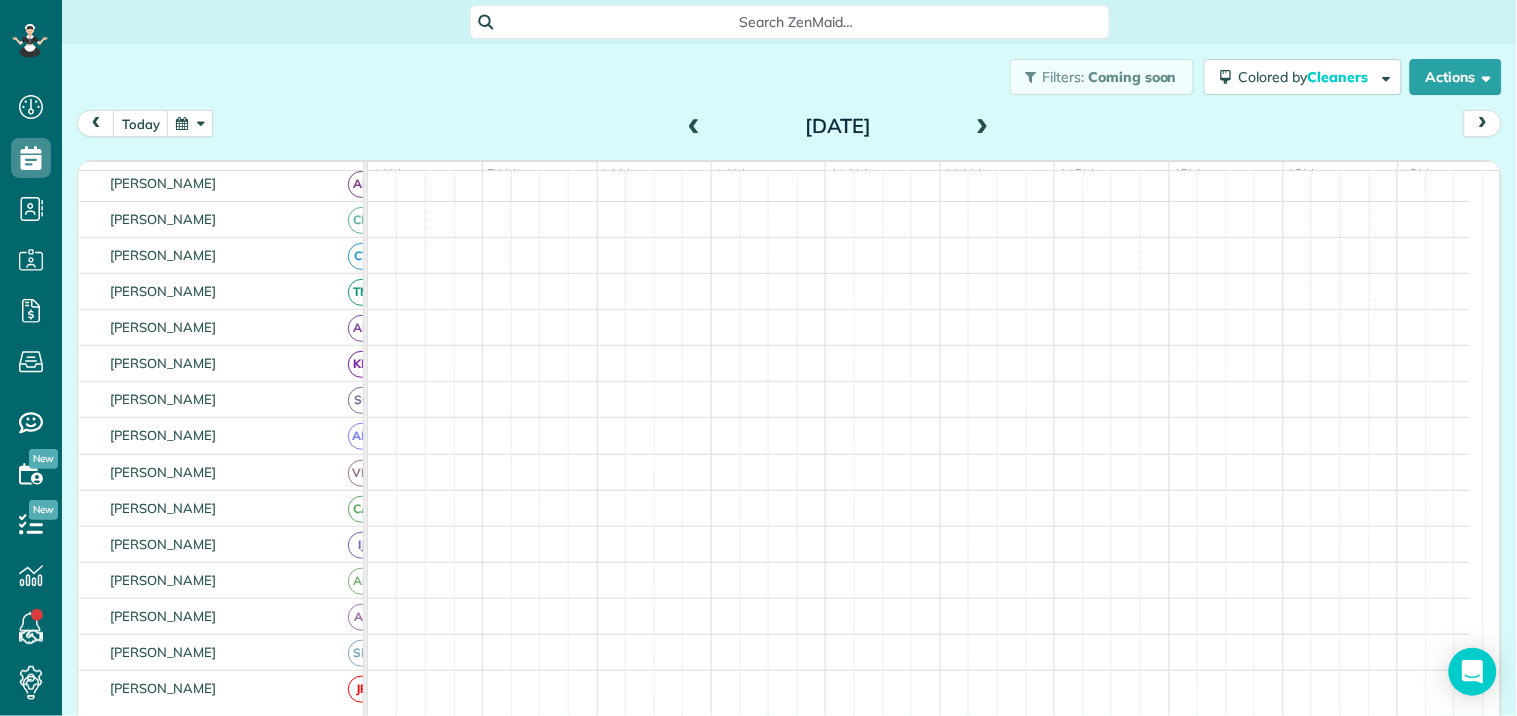 click at bounding box center [694, 127] 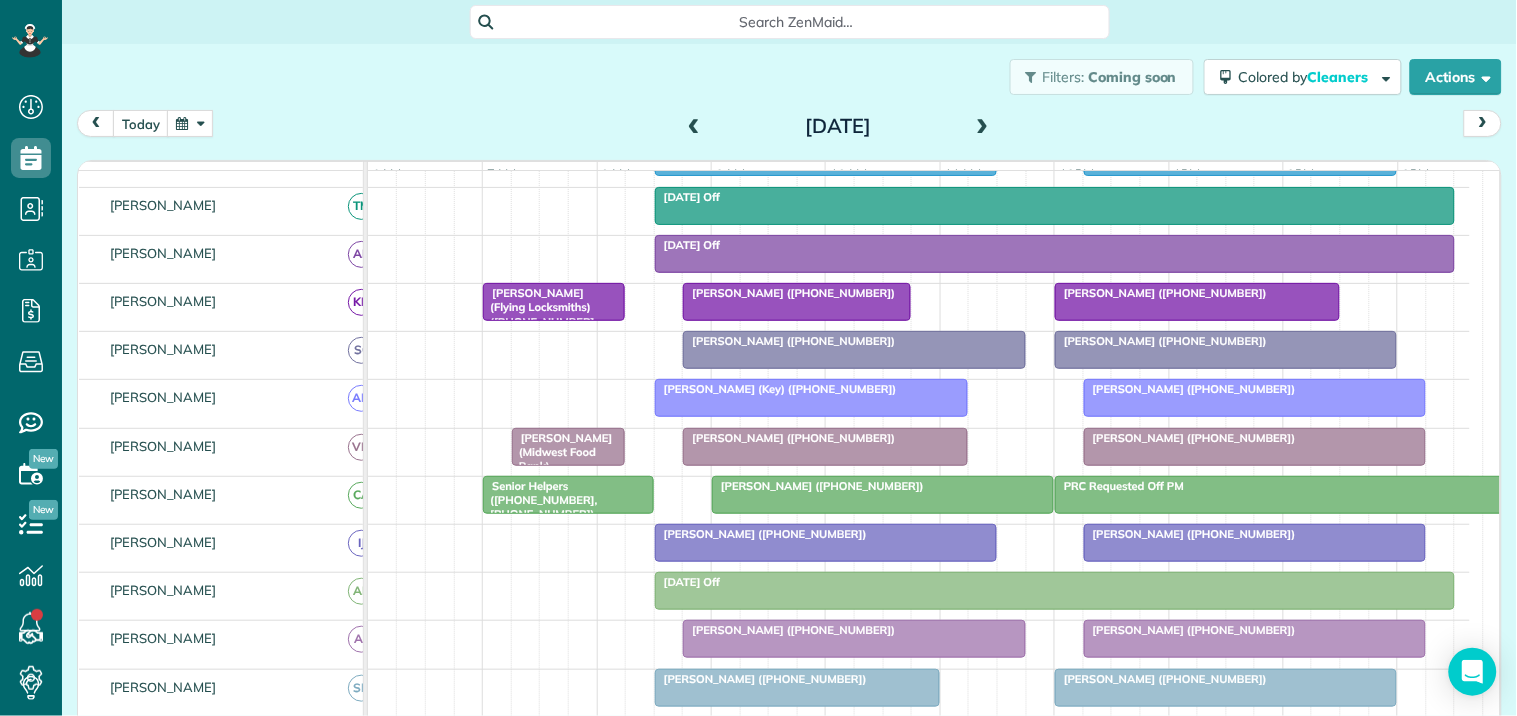 click at bounding box center [694, 127] 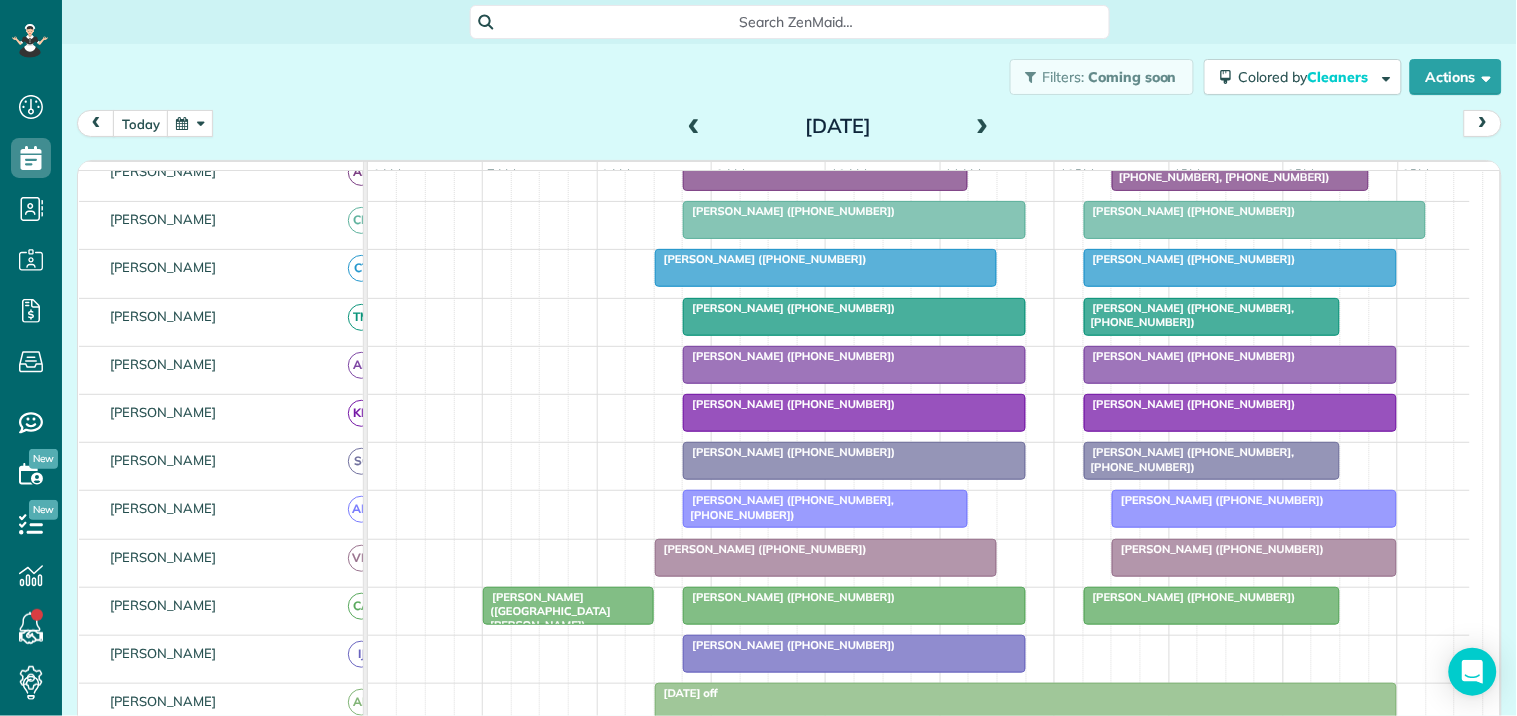 click at bounding box center (694, 127) 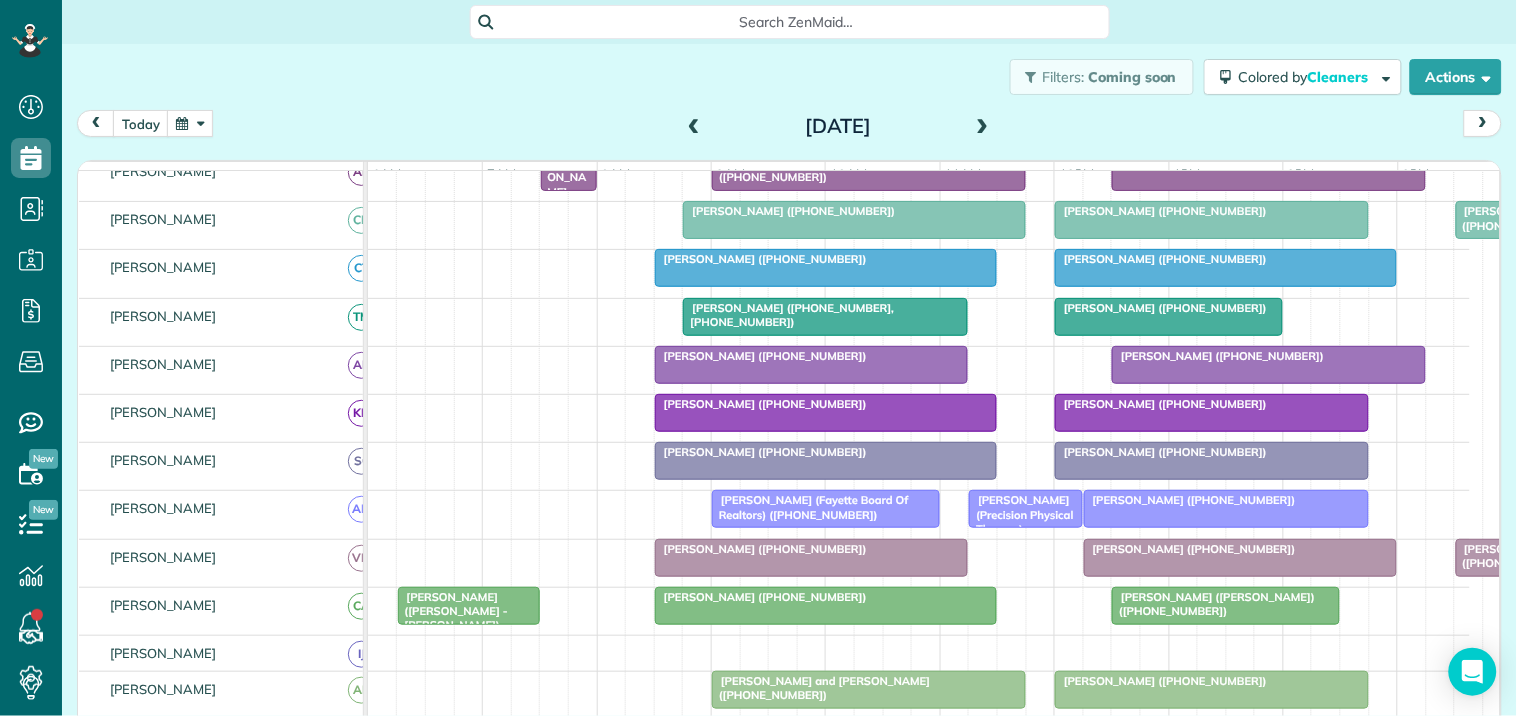click at bounding box center (694, 127) 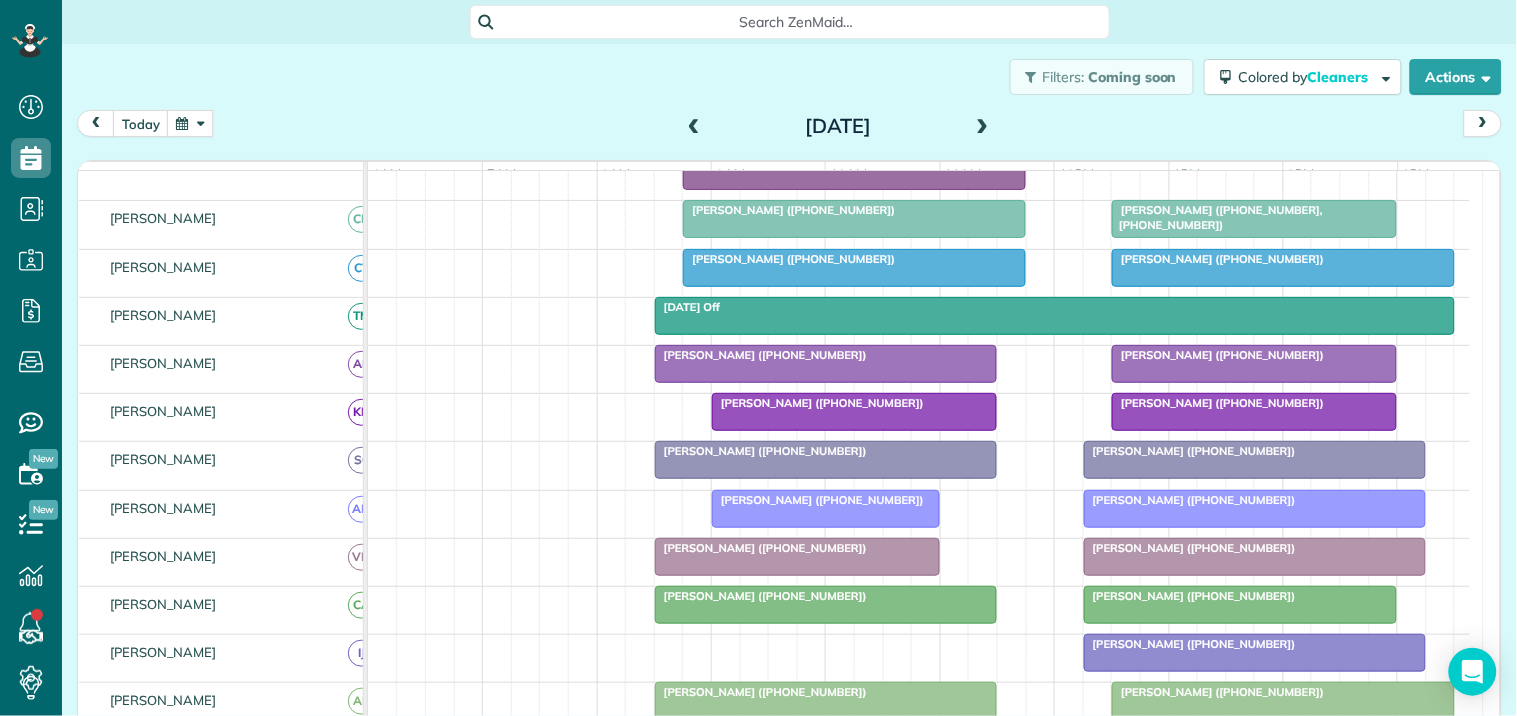 click at bounding box center (190, 123) 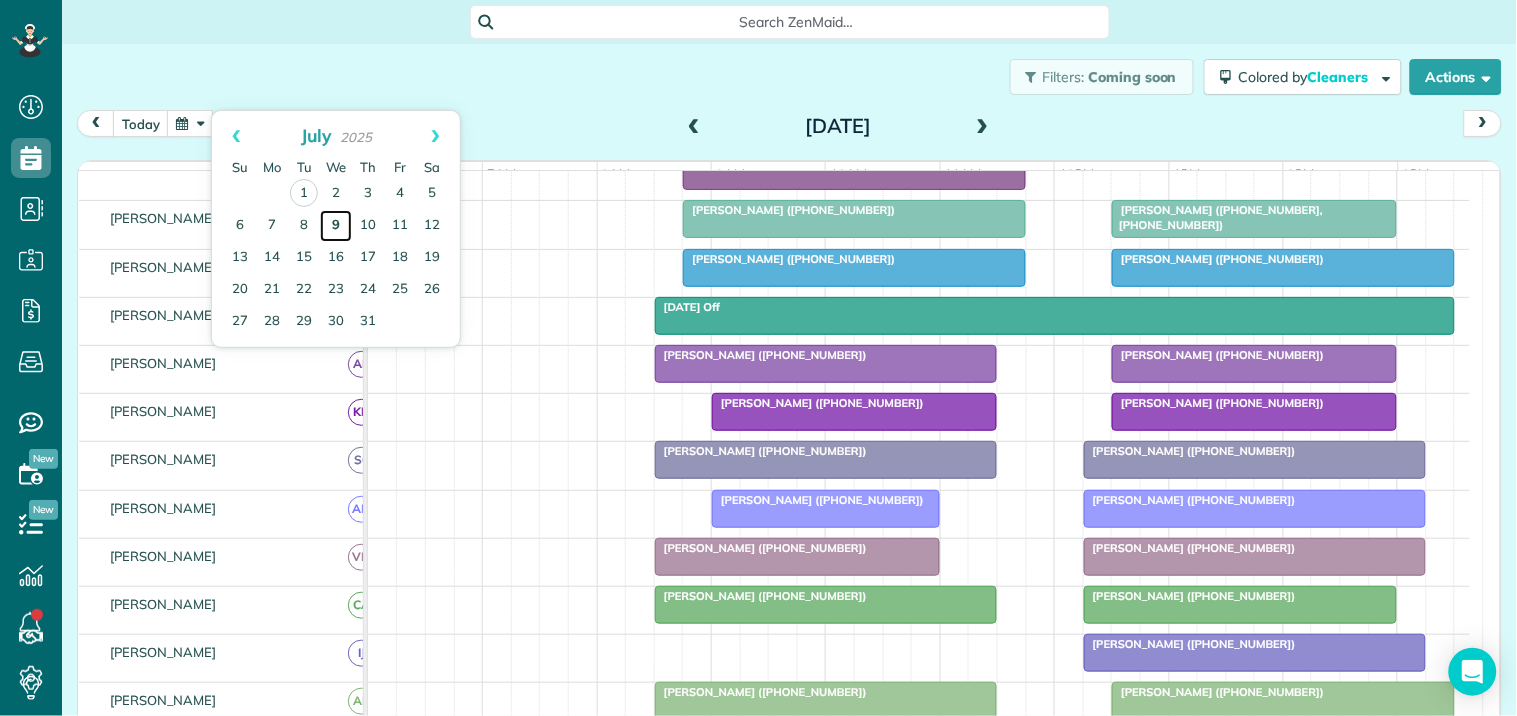click on "9" at bounding box center [336, 226] 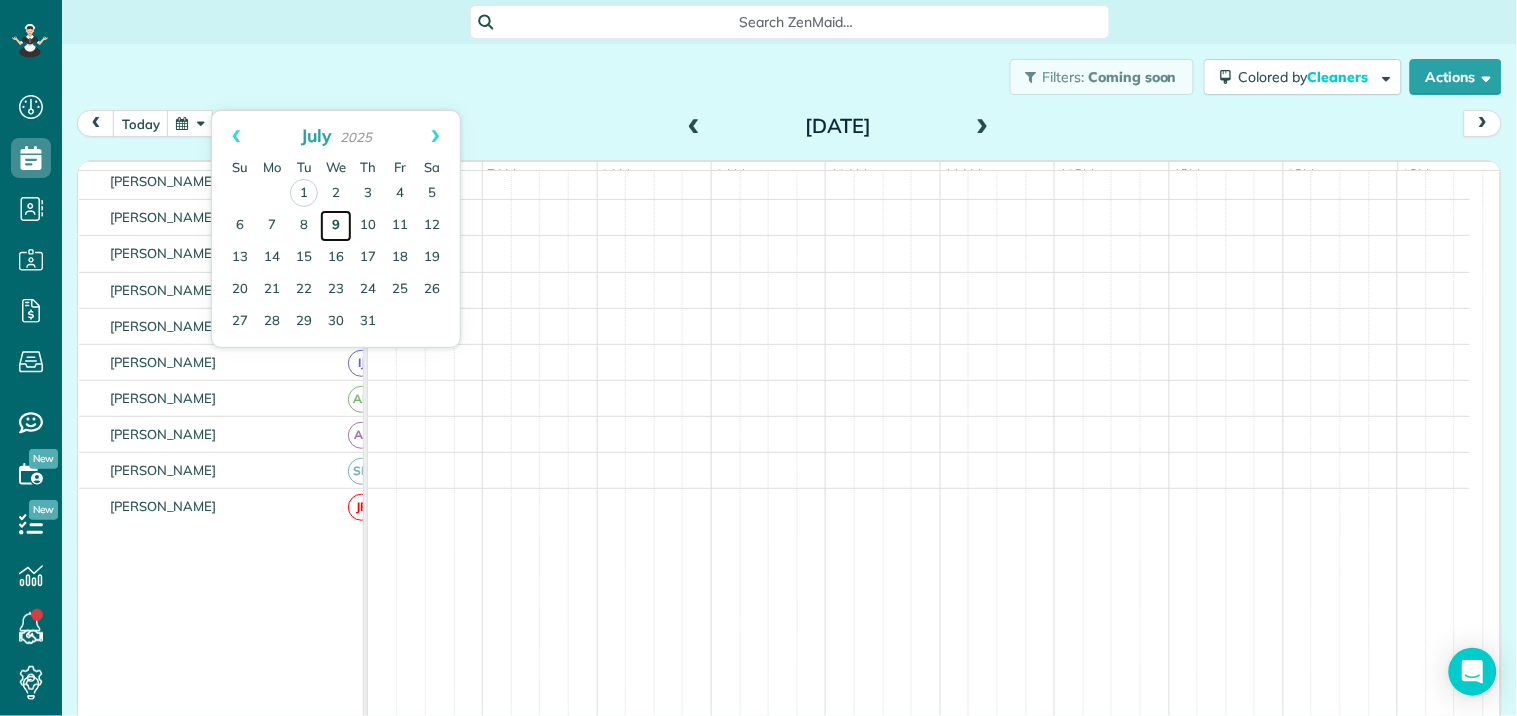 scroll, scrollTop: 191, scrollLeft: 0, axis: vertical 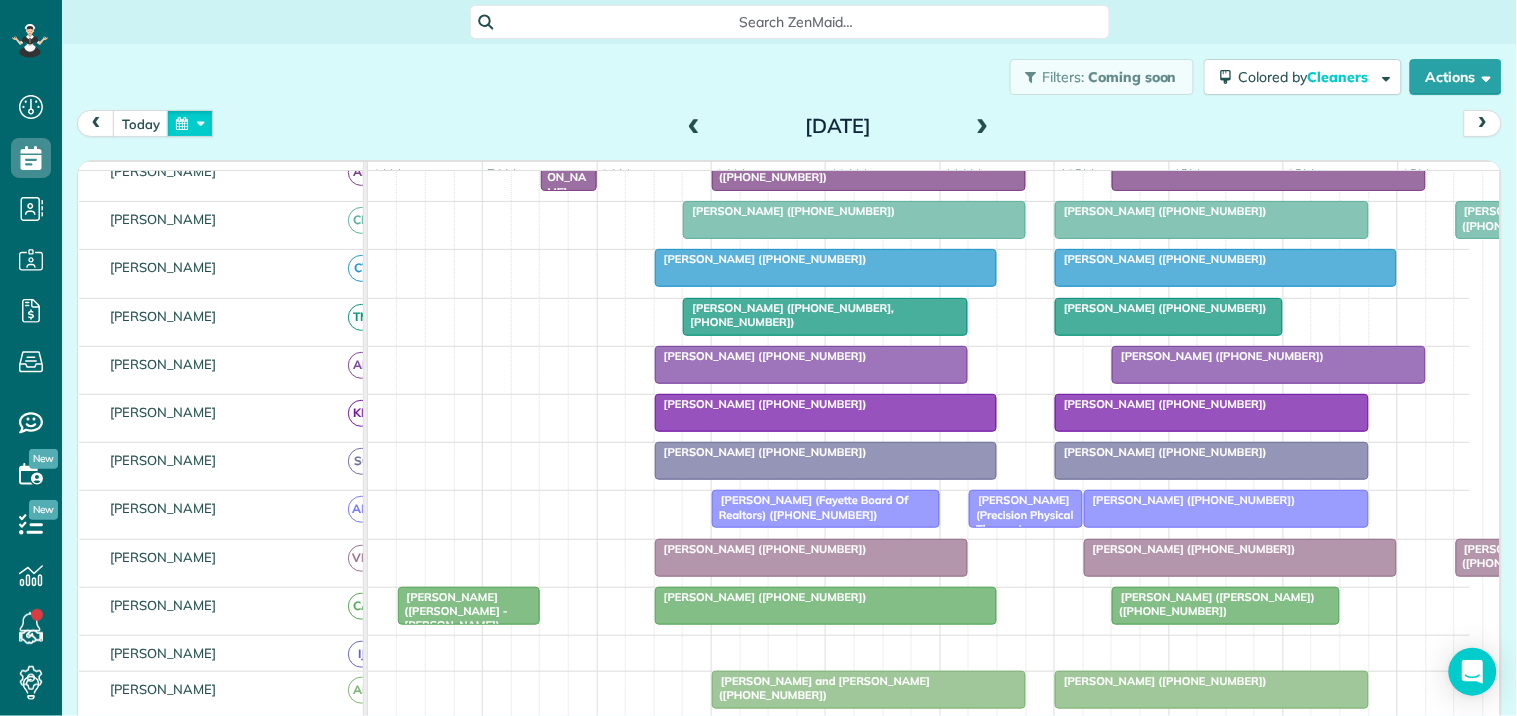 click at bounding box center (190, 123) 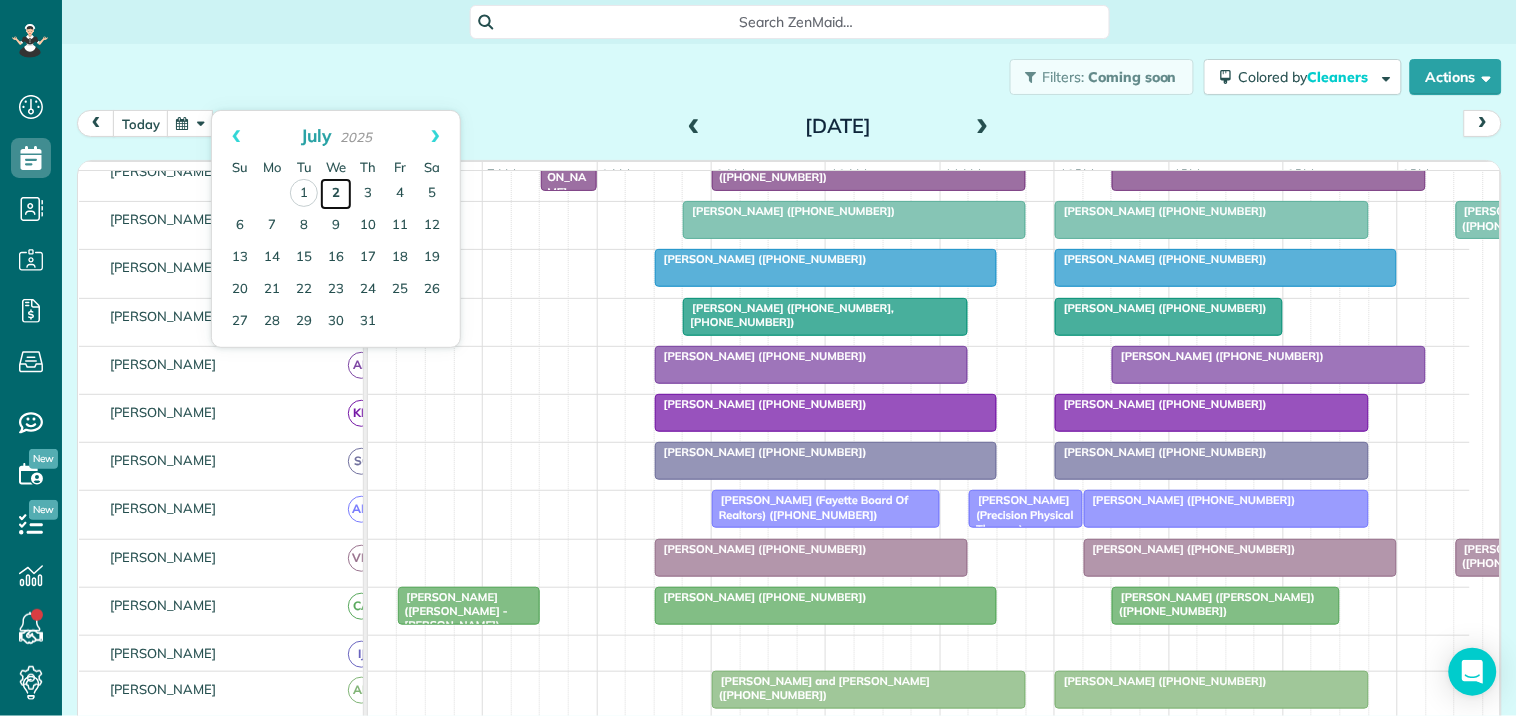 click on "2" at bounding box center (336, 194) 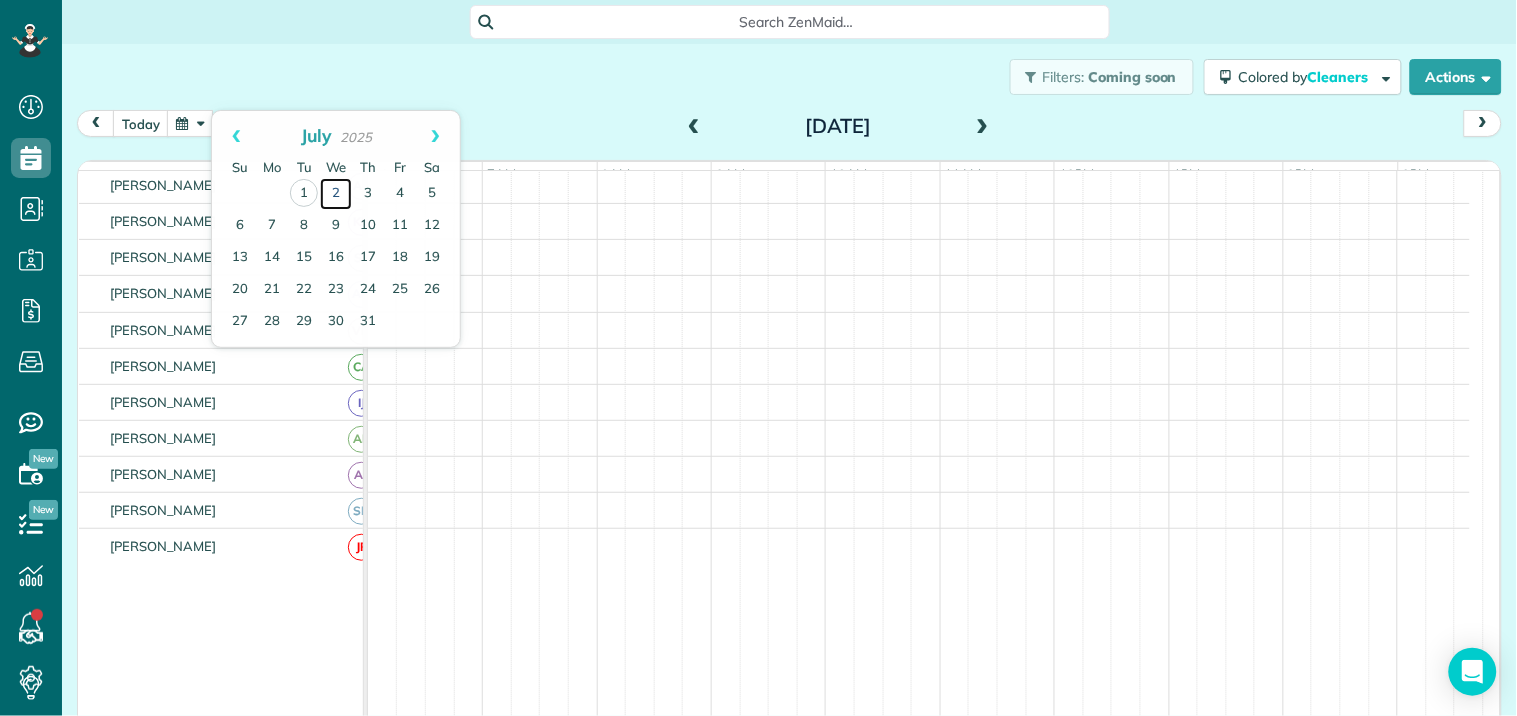 scroll, scrollTop: 191, scrollLeft: 0, axis: vertical 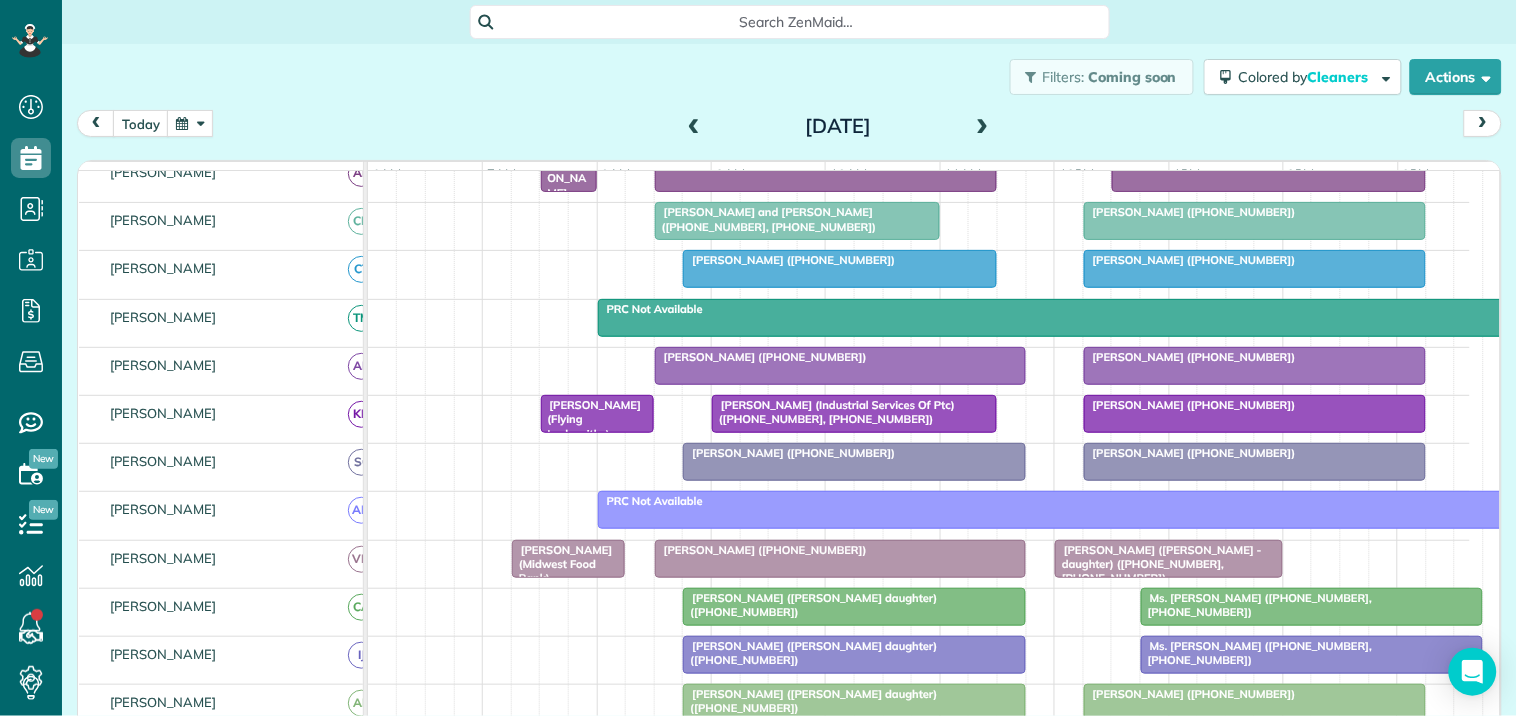 click on "[PERSON_NAME] and [PERSON_NAME] ([PHONE_NUMBER], [PHONE_NUMBER])" at bounding box center [766, 219] 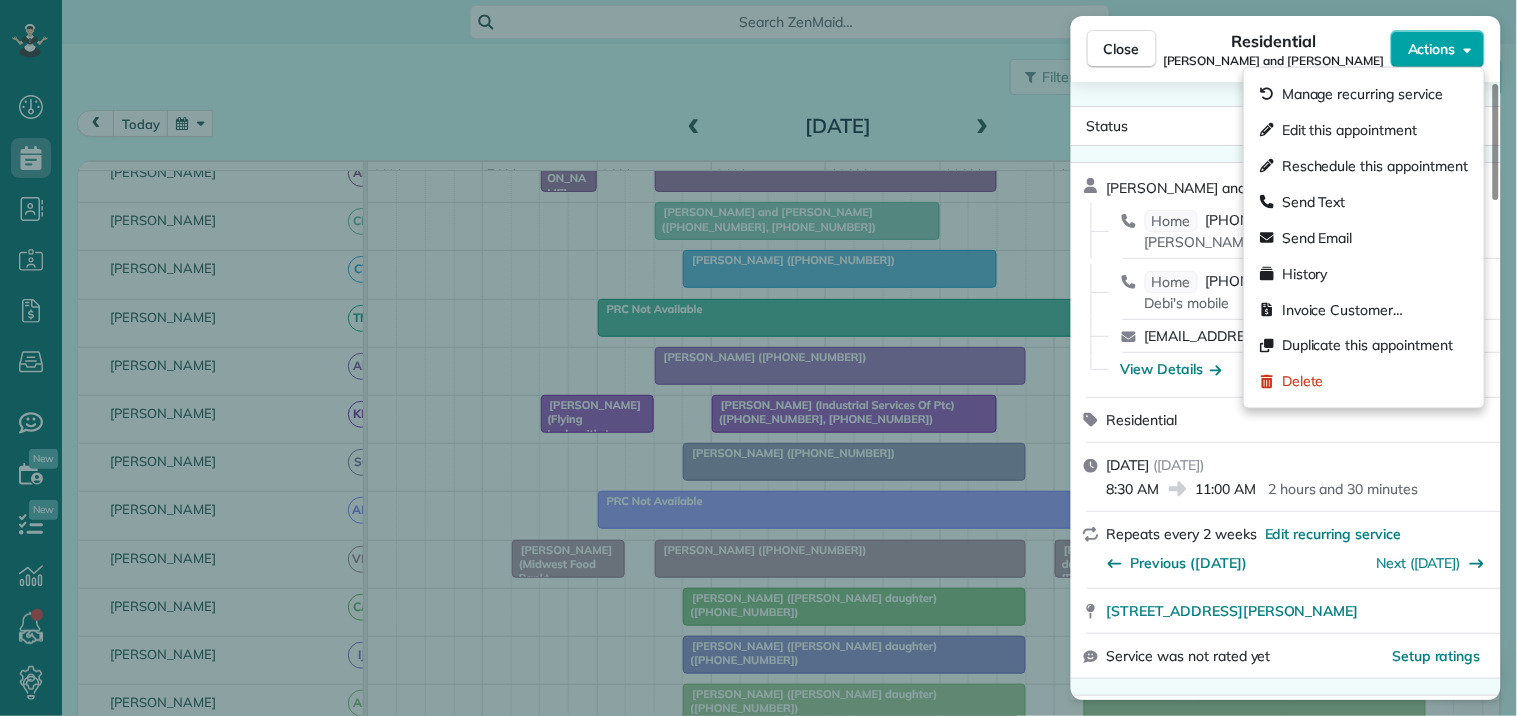 click on "Actions" at bounding box center (1432, 49) 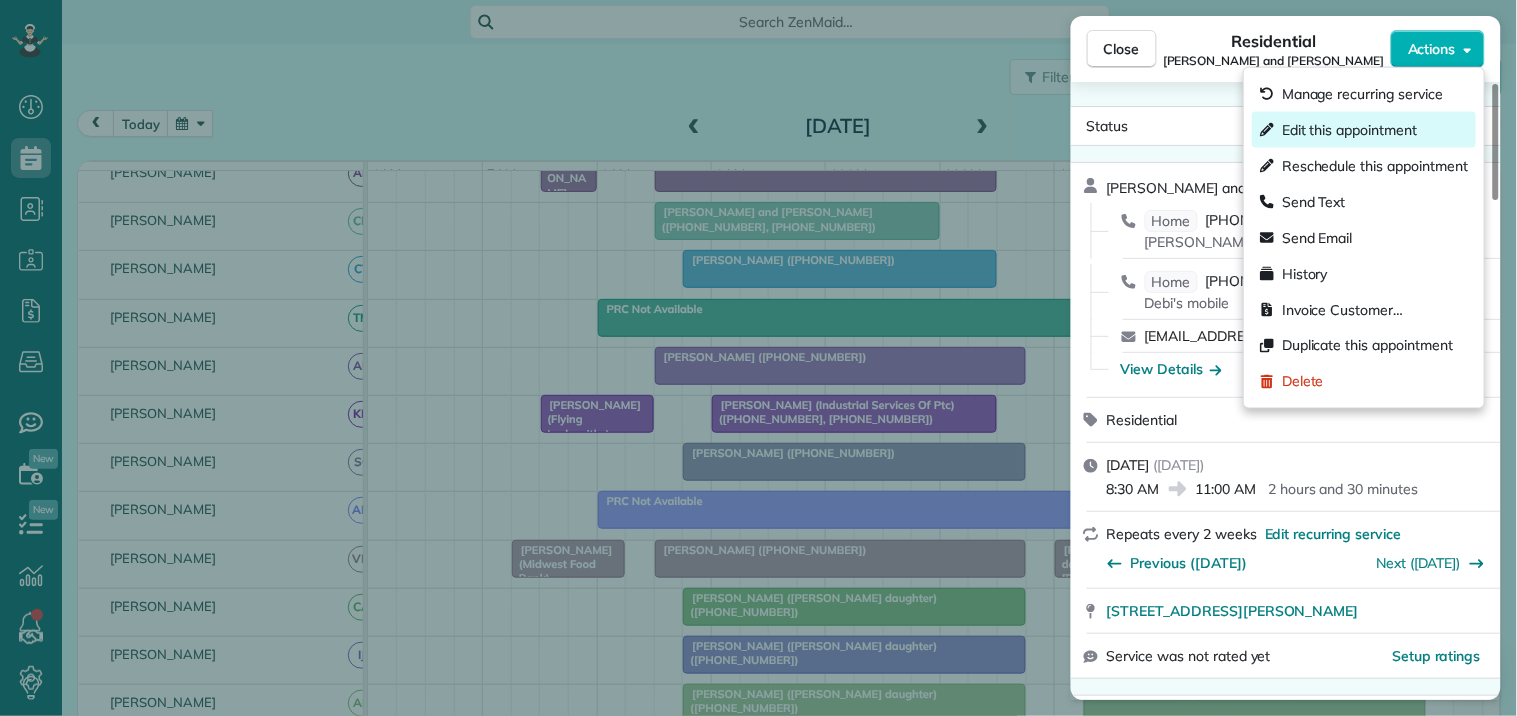 click on "Edit this appointment" at bounding box center [1349, 130] 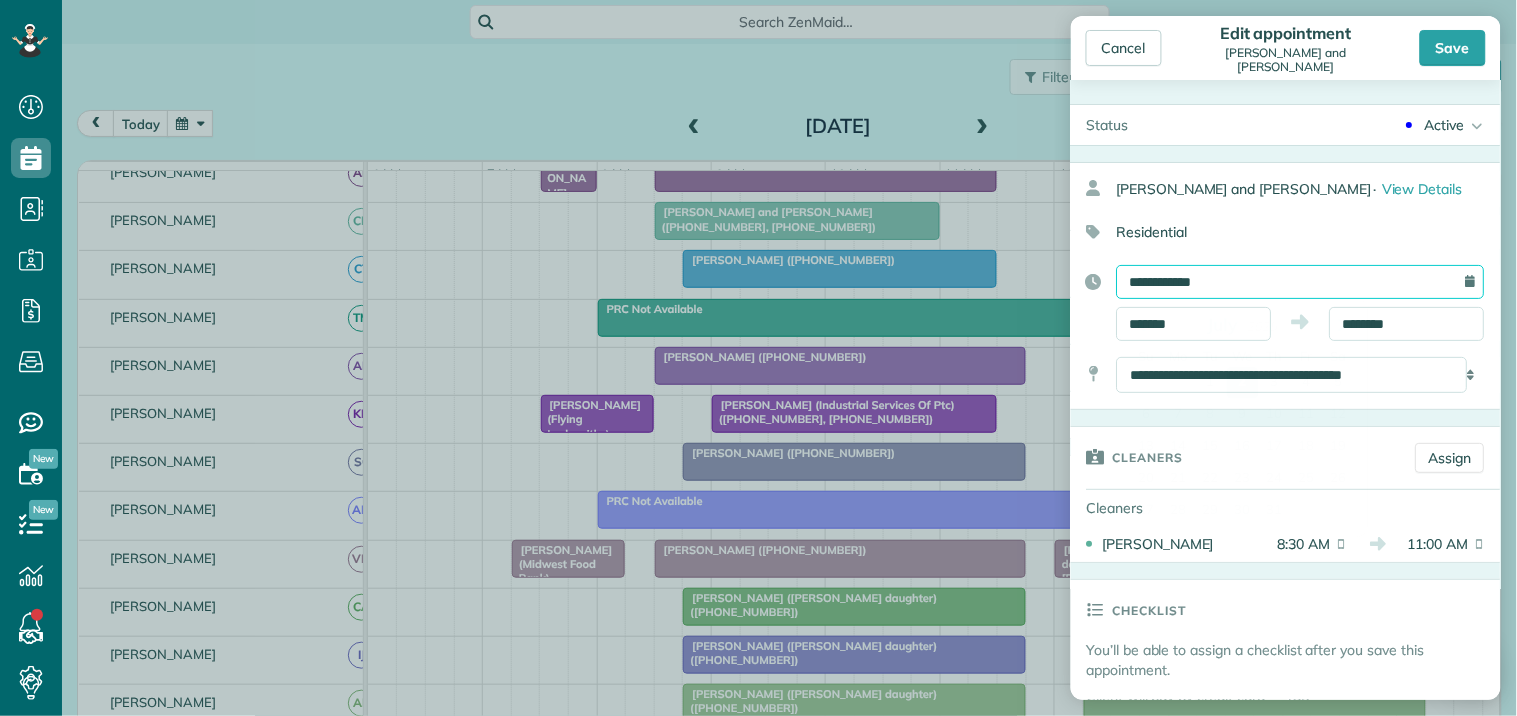 click on "**********" at bounding box center [1301, 282] 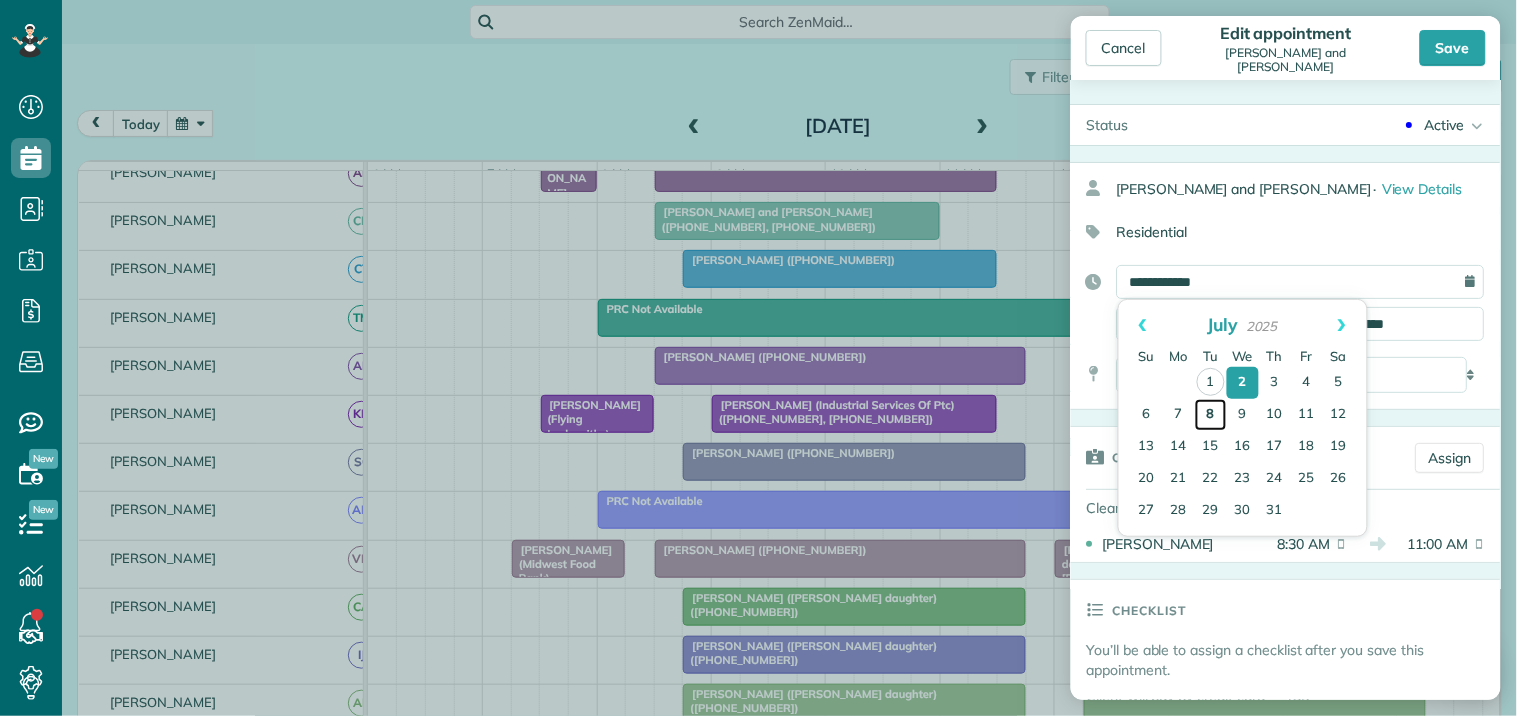 click on "8" at bounding box center [1211, 415] 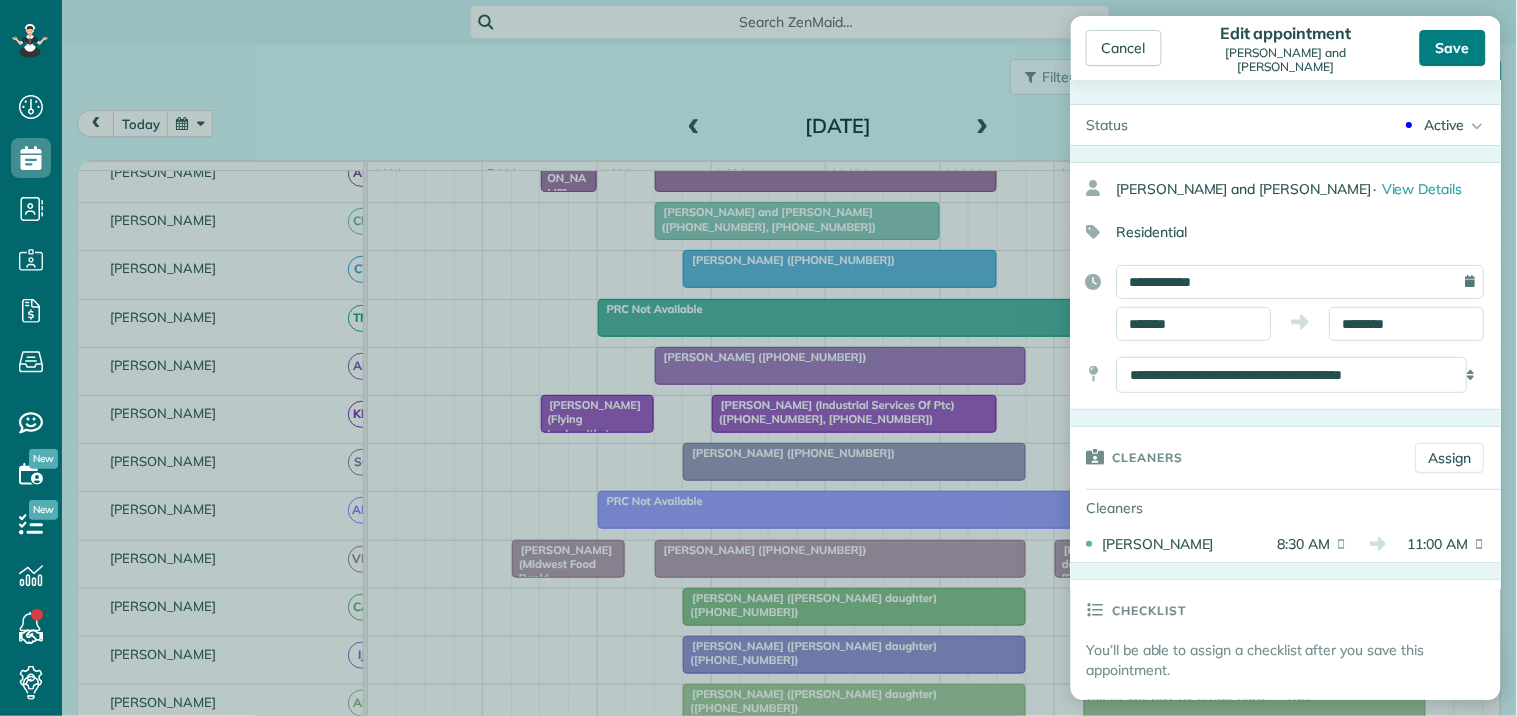 click on "Save" at bounding box center [1453, 48] 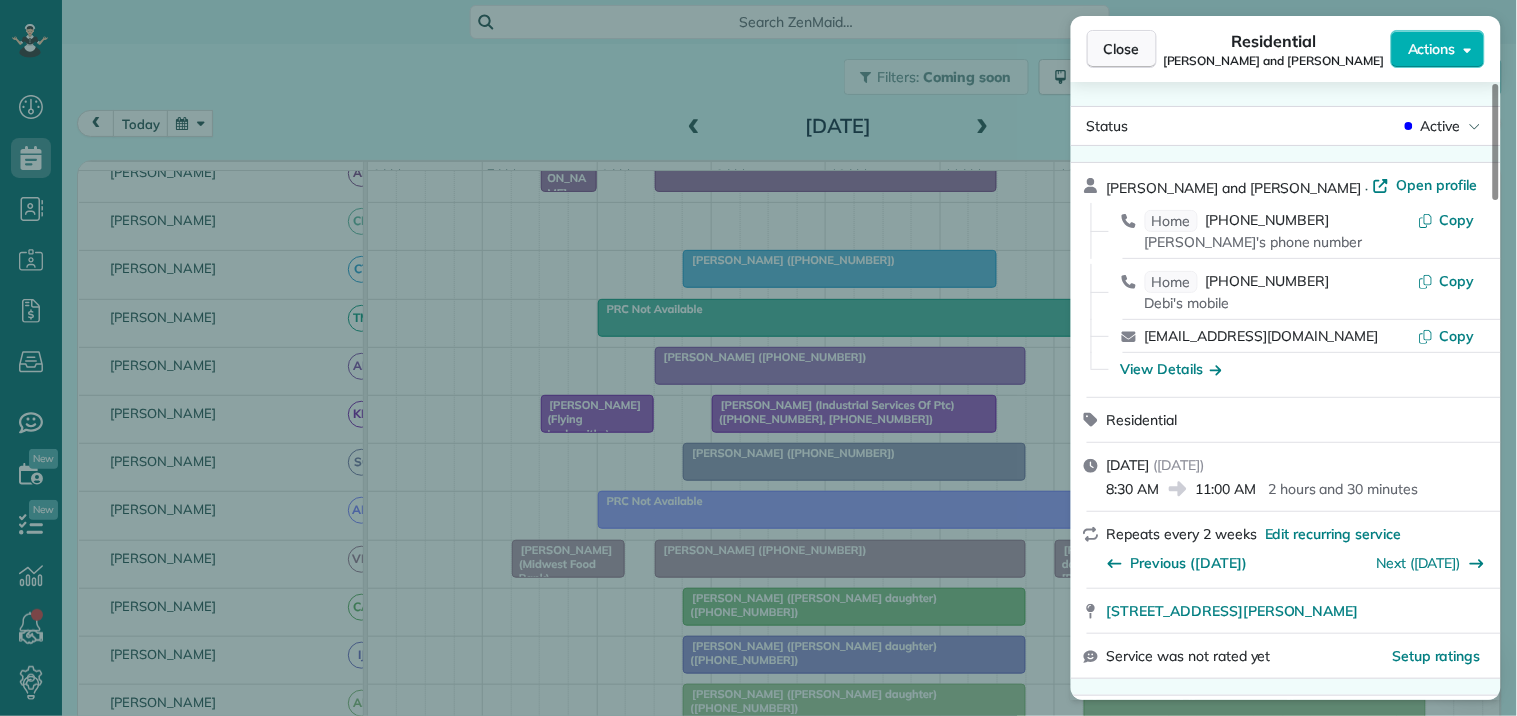 click on "Close" at bounding box center (1122, 49) 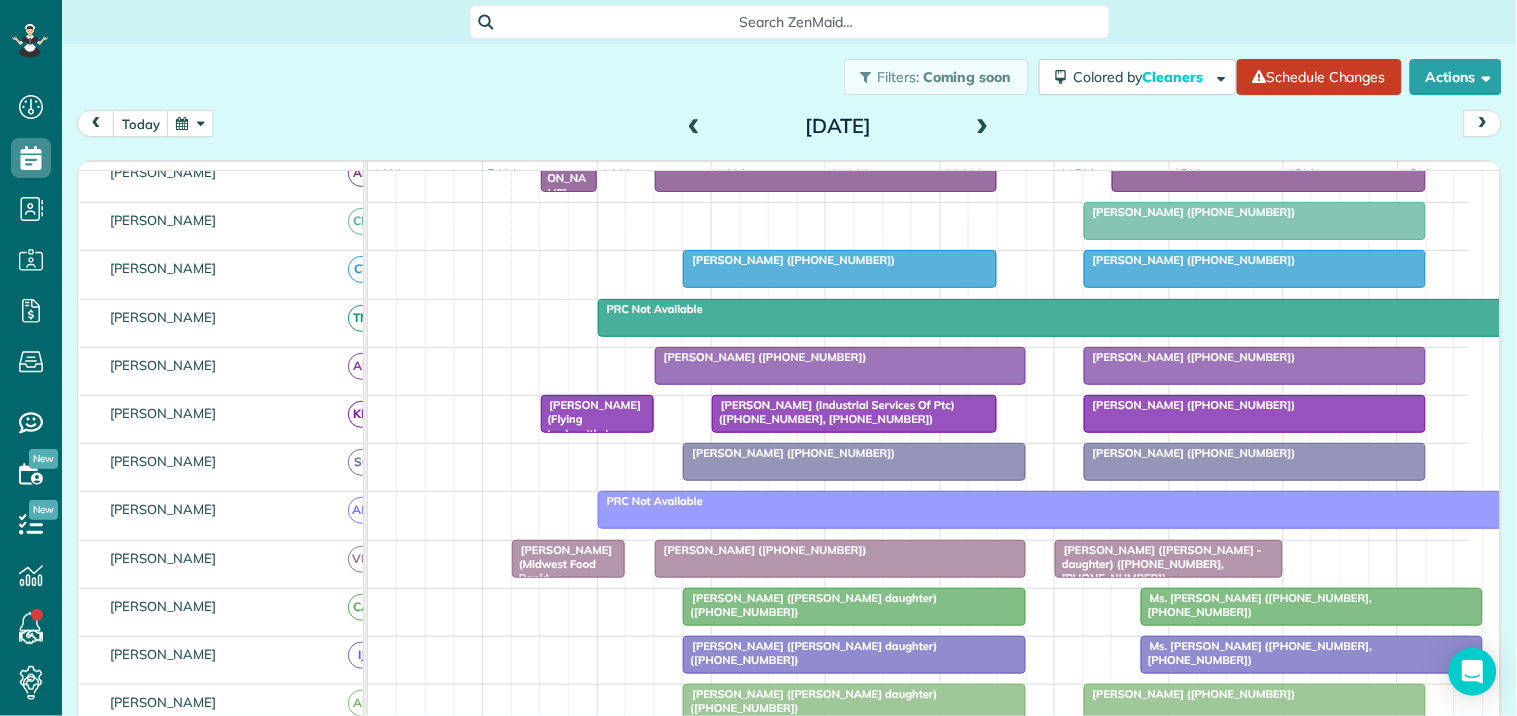 scroll, scrollTop: 240, scrollLeft: 0, axis: vertical 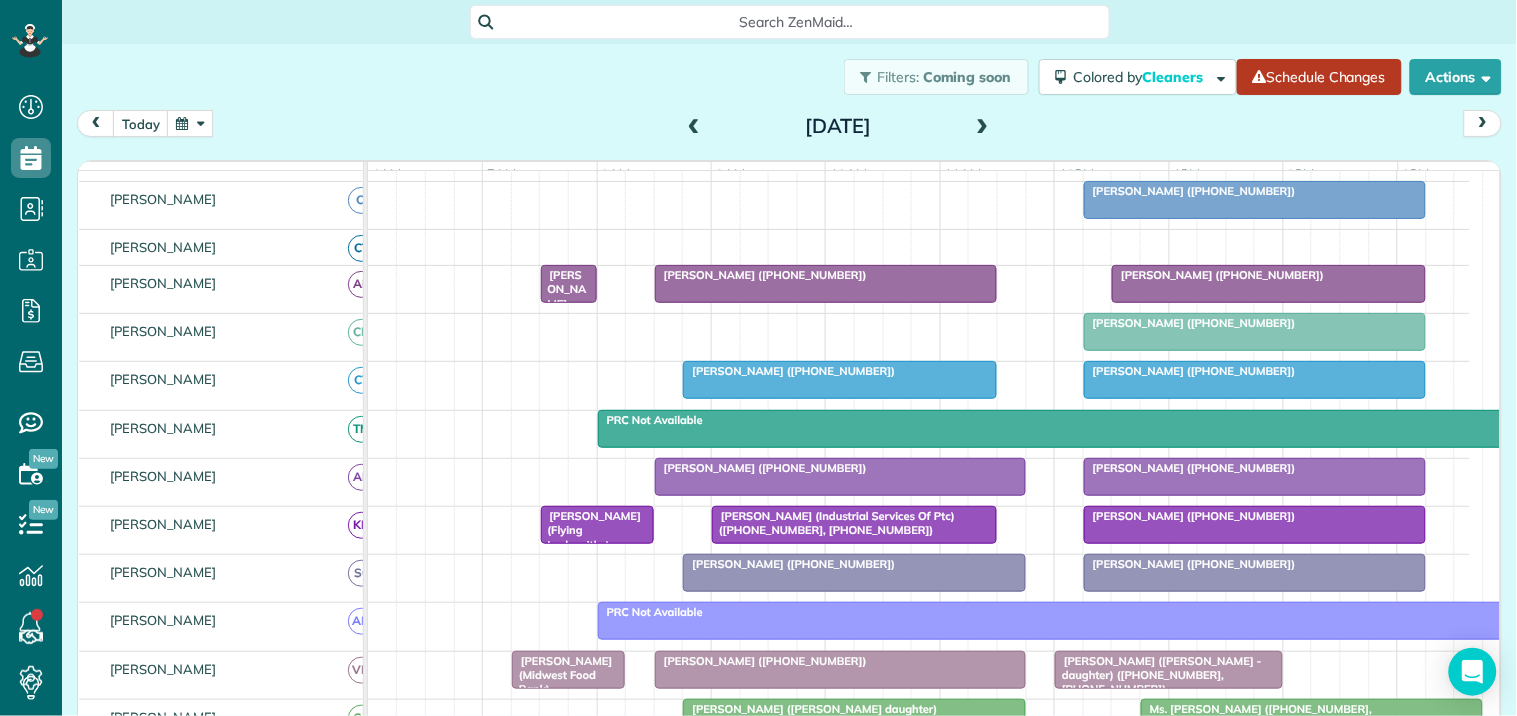 click on "Schedule Changes" at bounding box center [1319, 77] 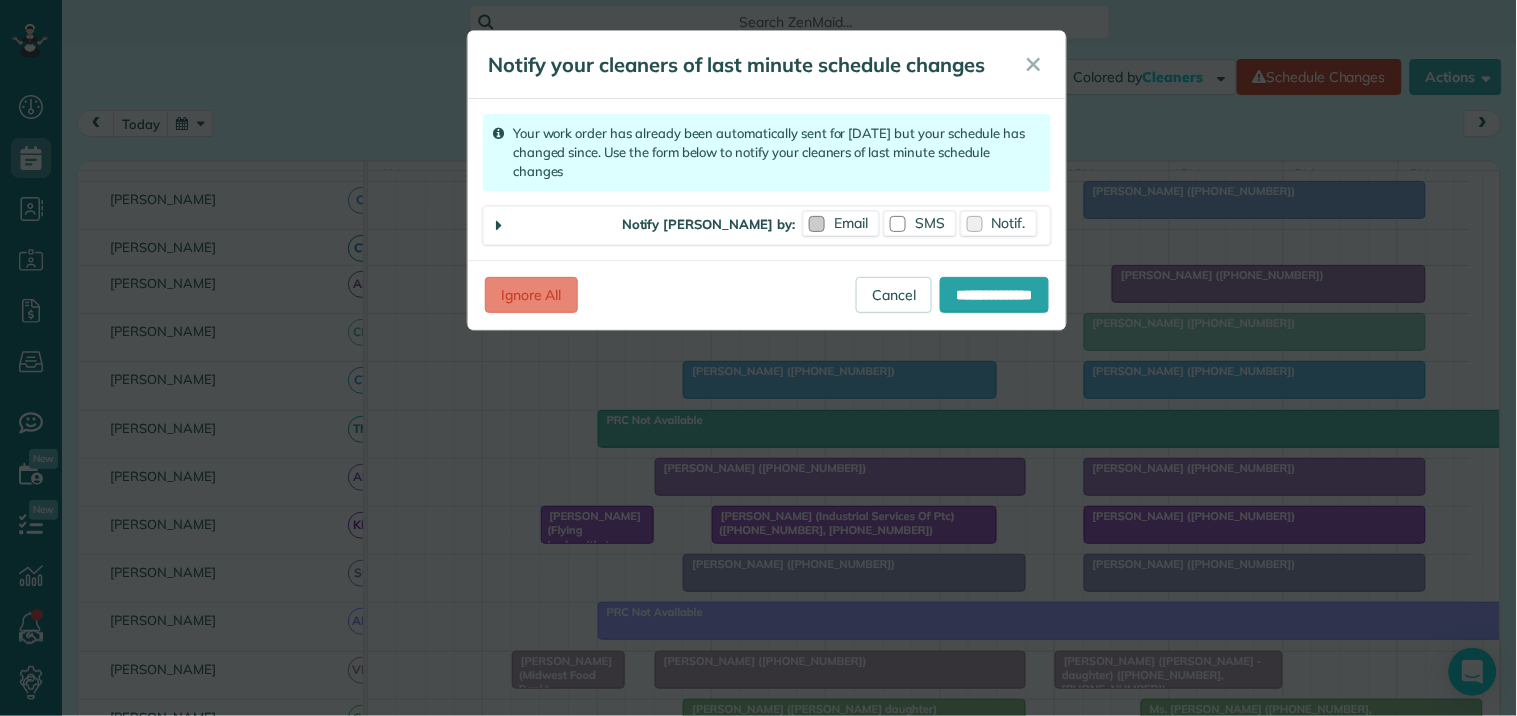click on "Email" at bounding box center (851, 223) 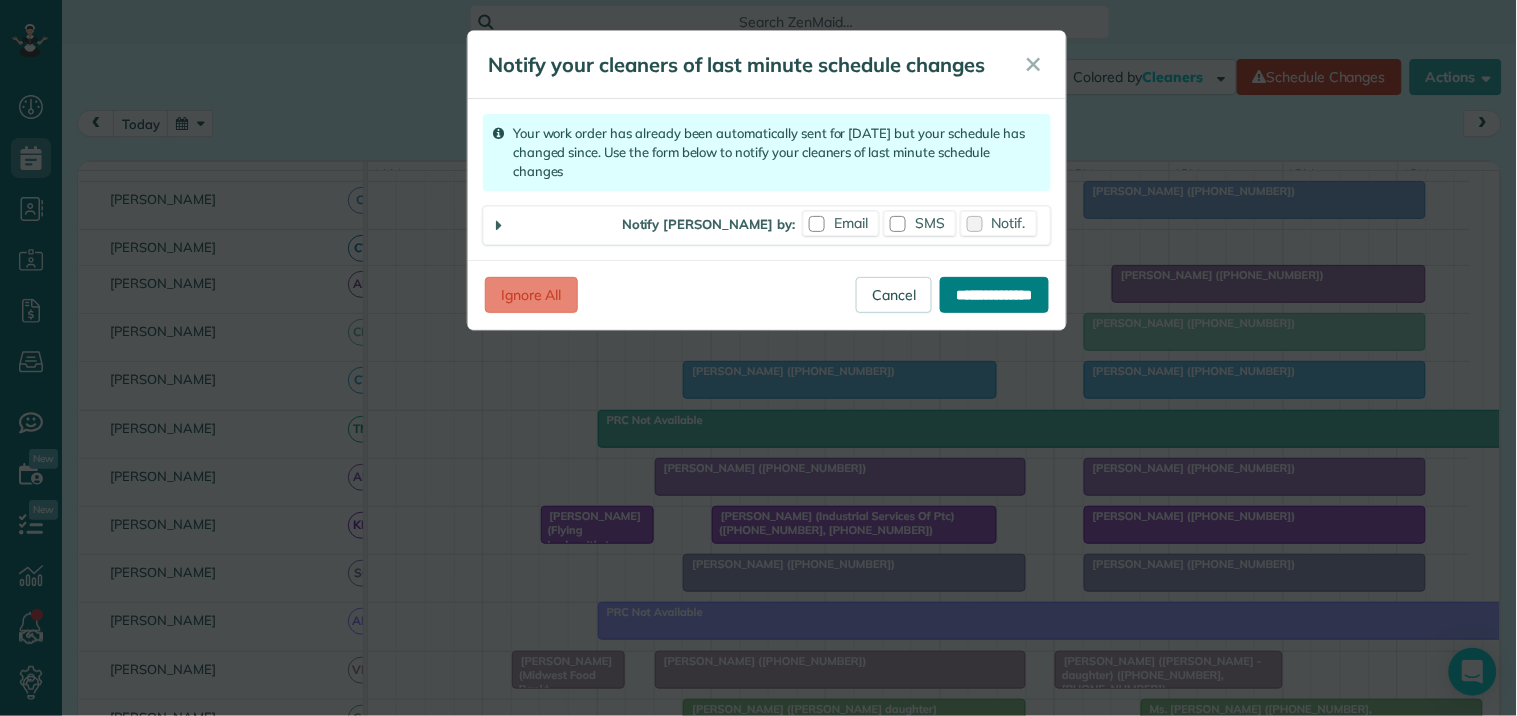 click on "**********" at bounding box center (994, 295) 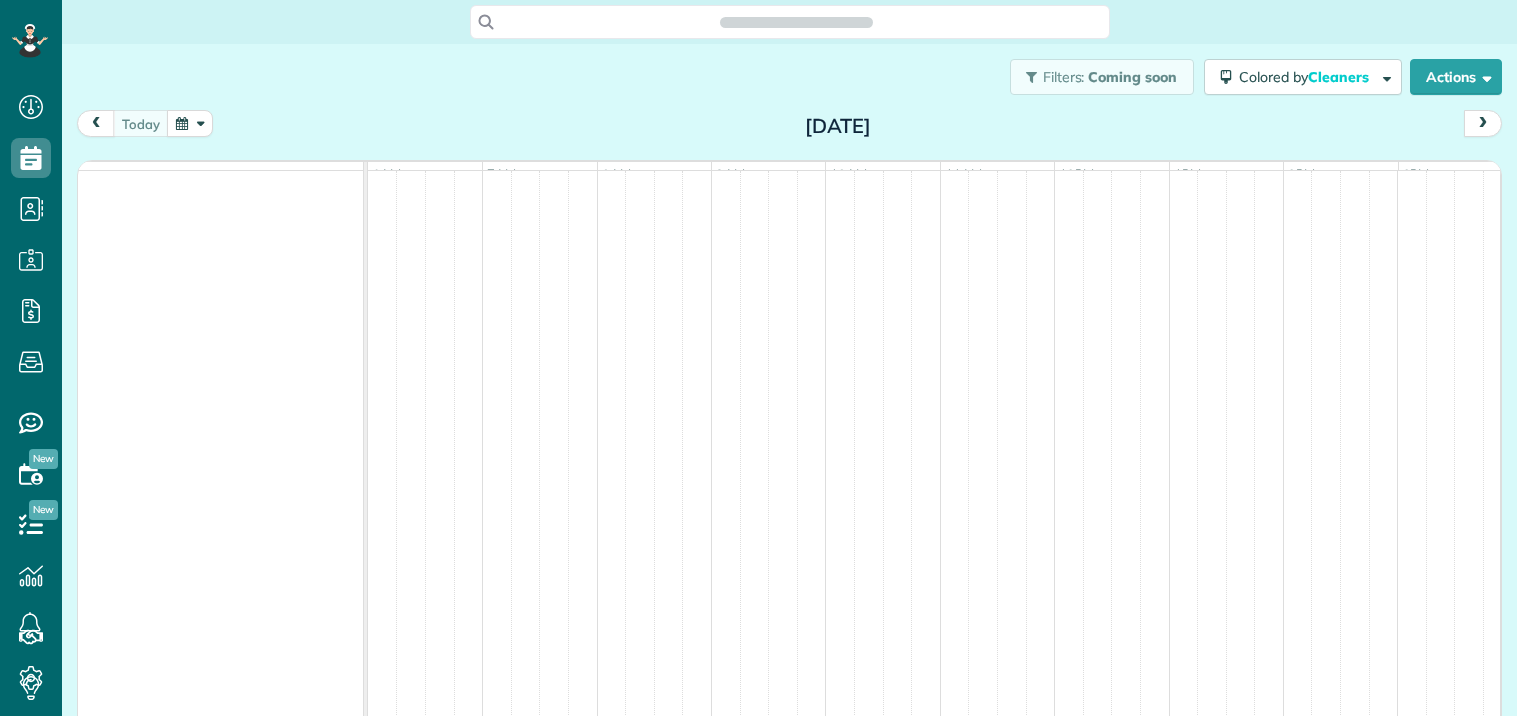 scroll, scrollTop: 0, scrollLeft: 0, axis: both 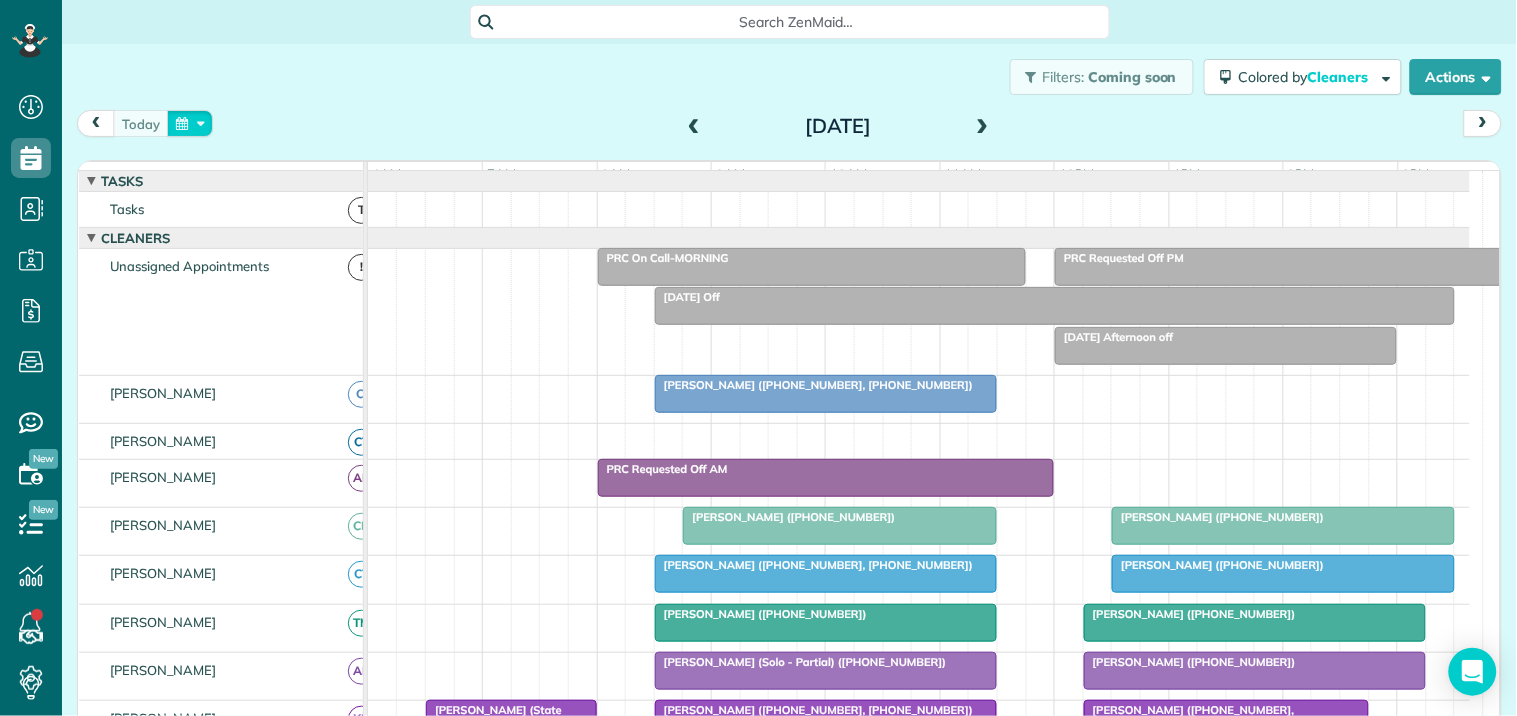 click at bounding box center (190, 123) 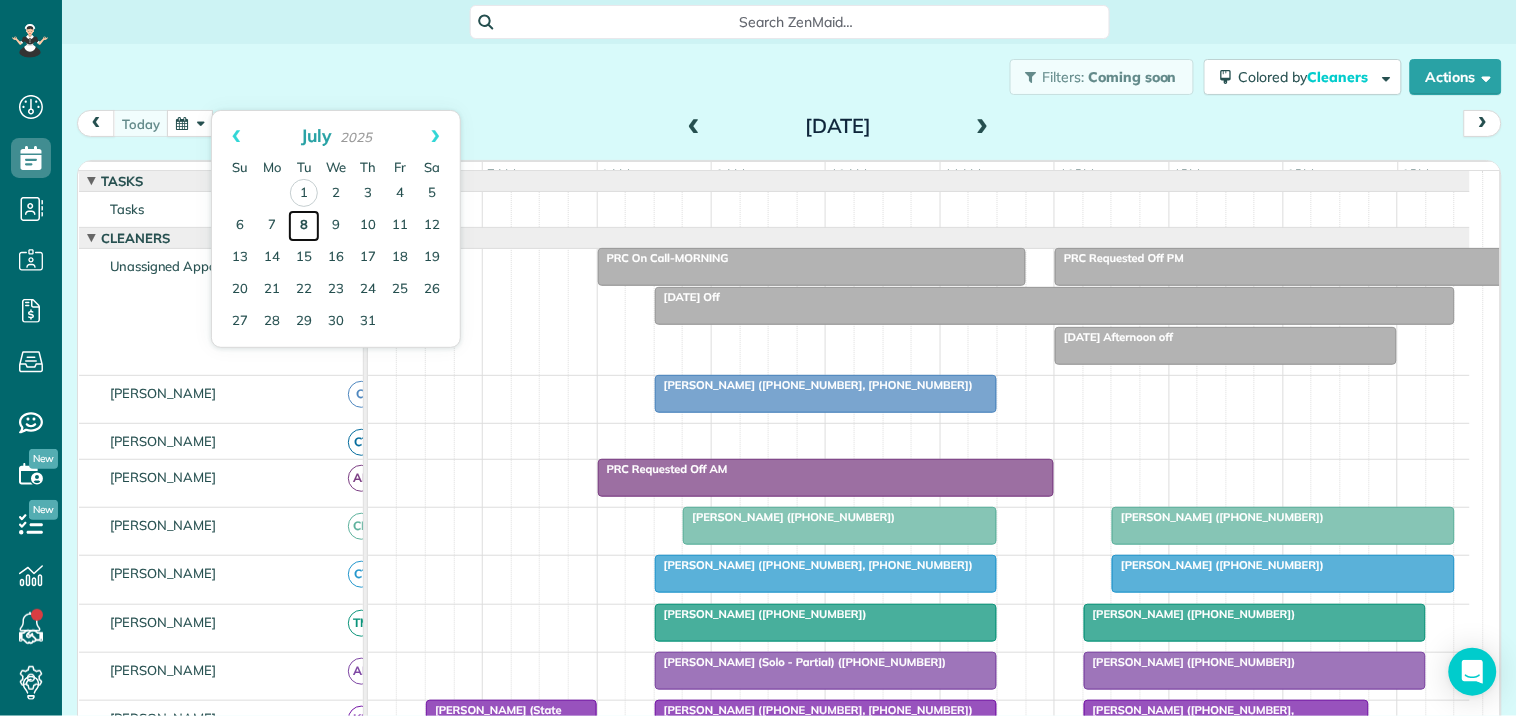 click on "8" at bounding box center [304, 226] 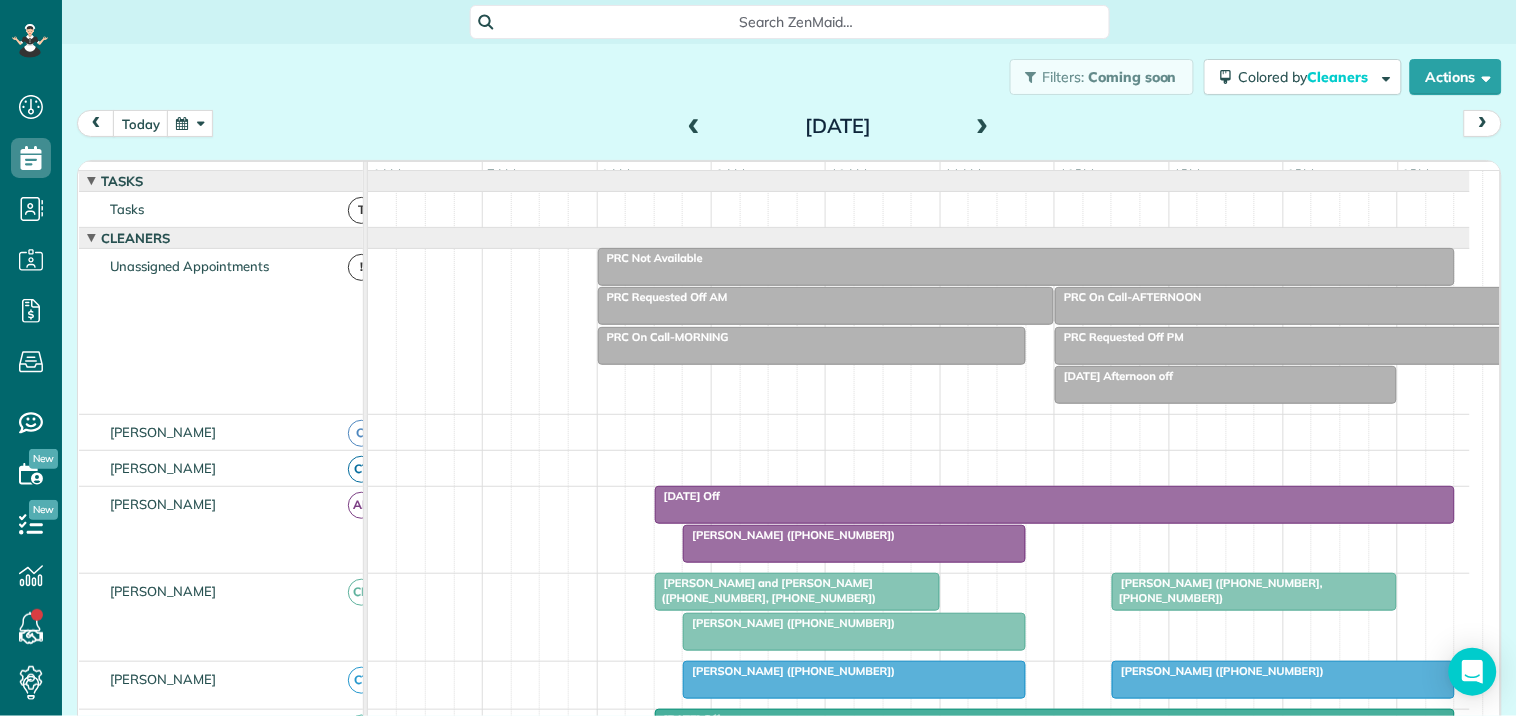scroll, scrollTop: 150, scrollLeft: 0, axis: vertical 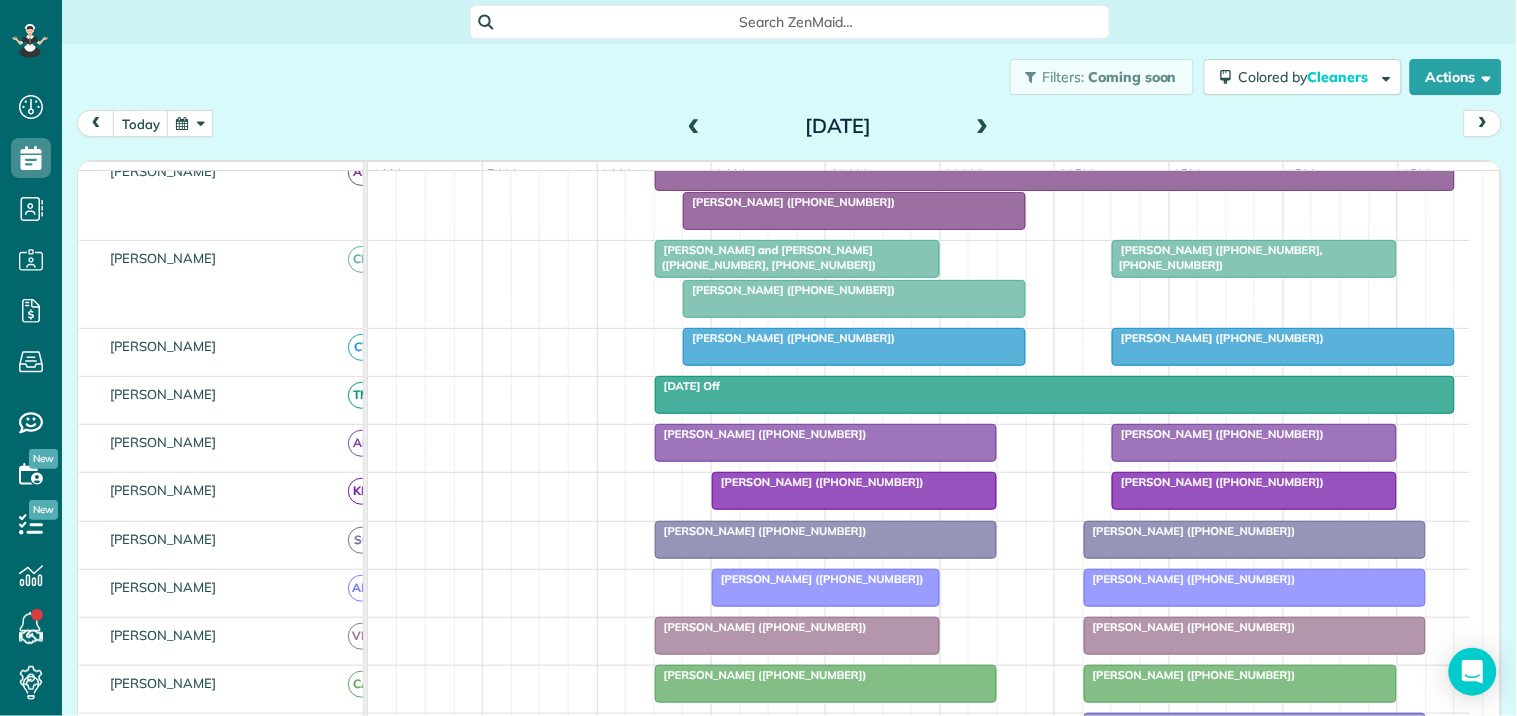 click on "[PERSON_NAME] ([PHONE_NUMBER])" at bounding box center (789, 290) 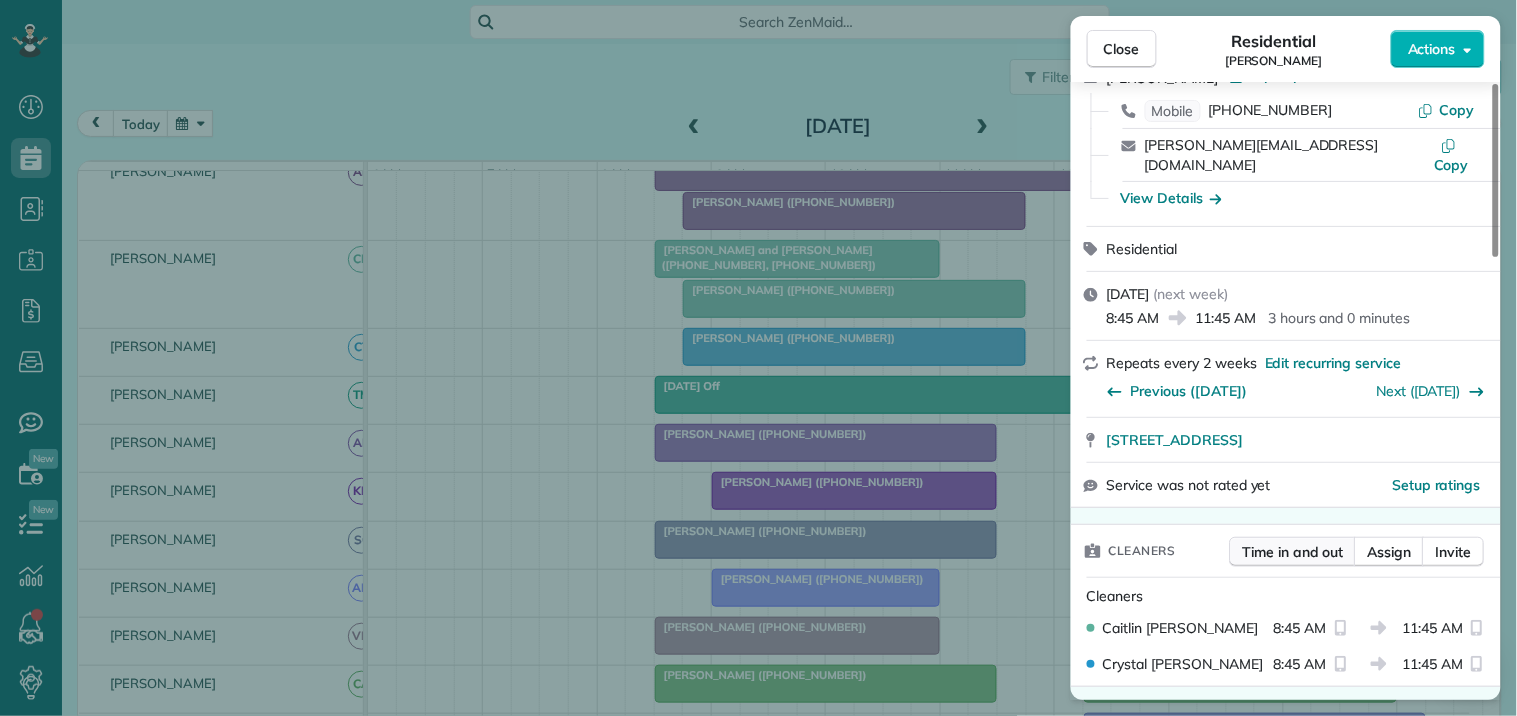 scroll, scrollTop: 222, scrollLeft: 0, axis: vertical 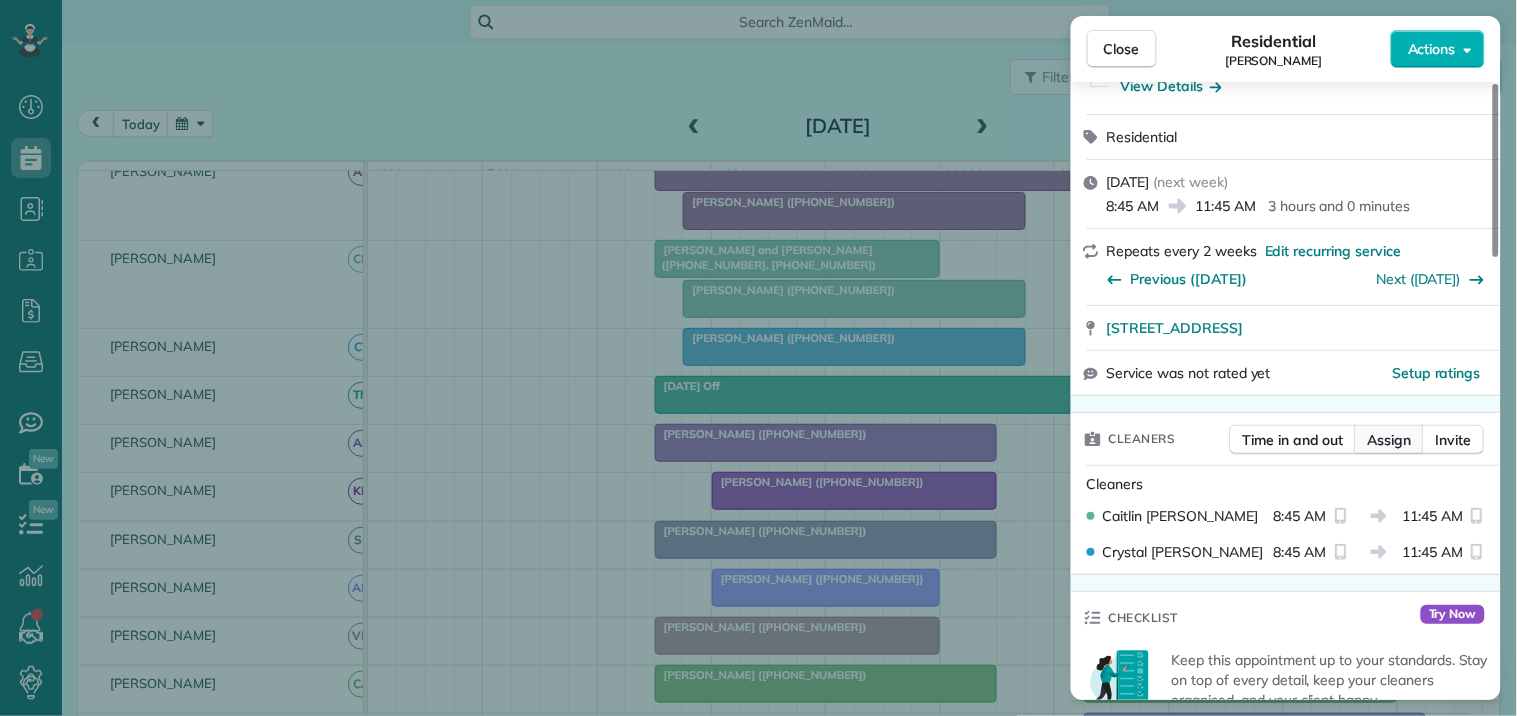 click on "Assign" at bounding box center [1390, 440] 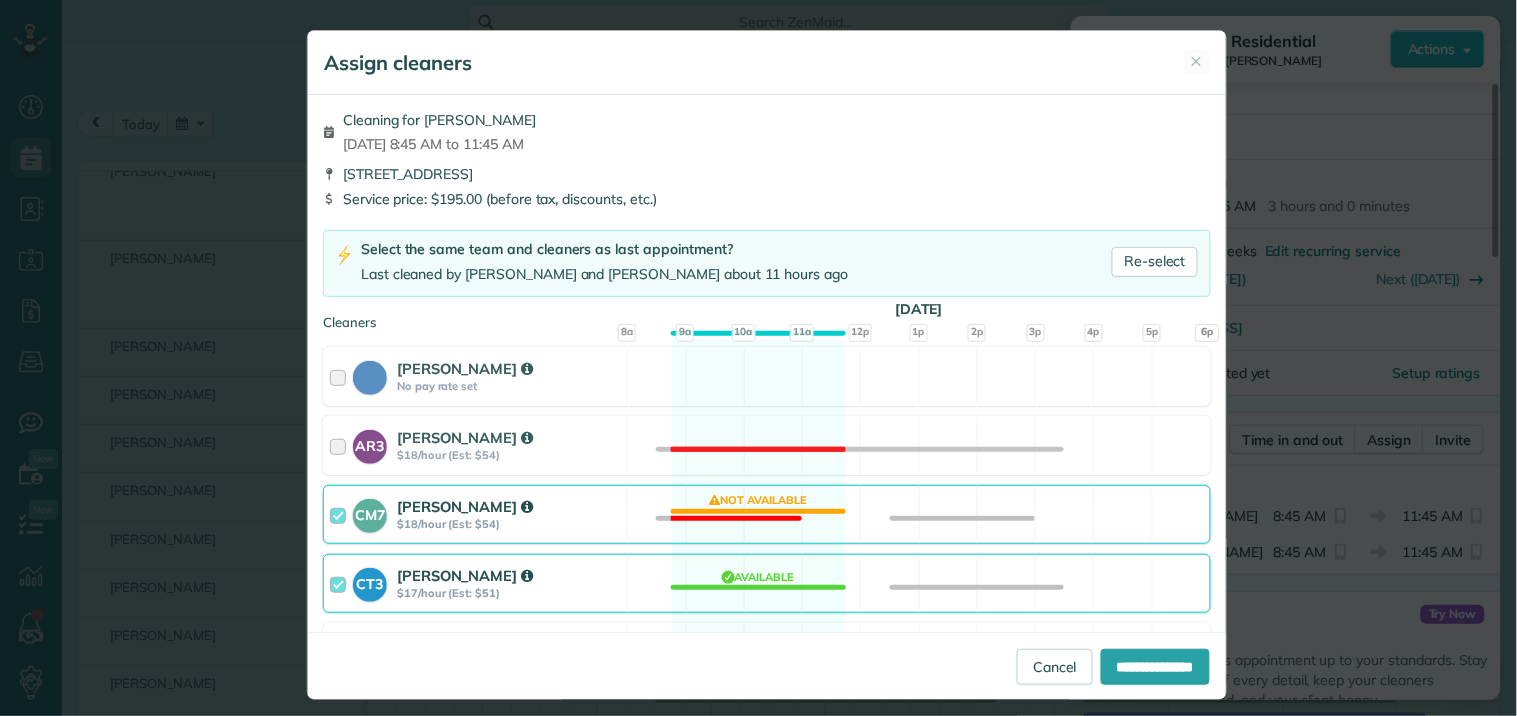 click on "CM7
Caitlin Miller
$18/hour (Est: $54)
Not available" at bounding box center (767, 514) 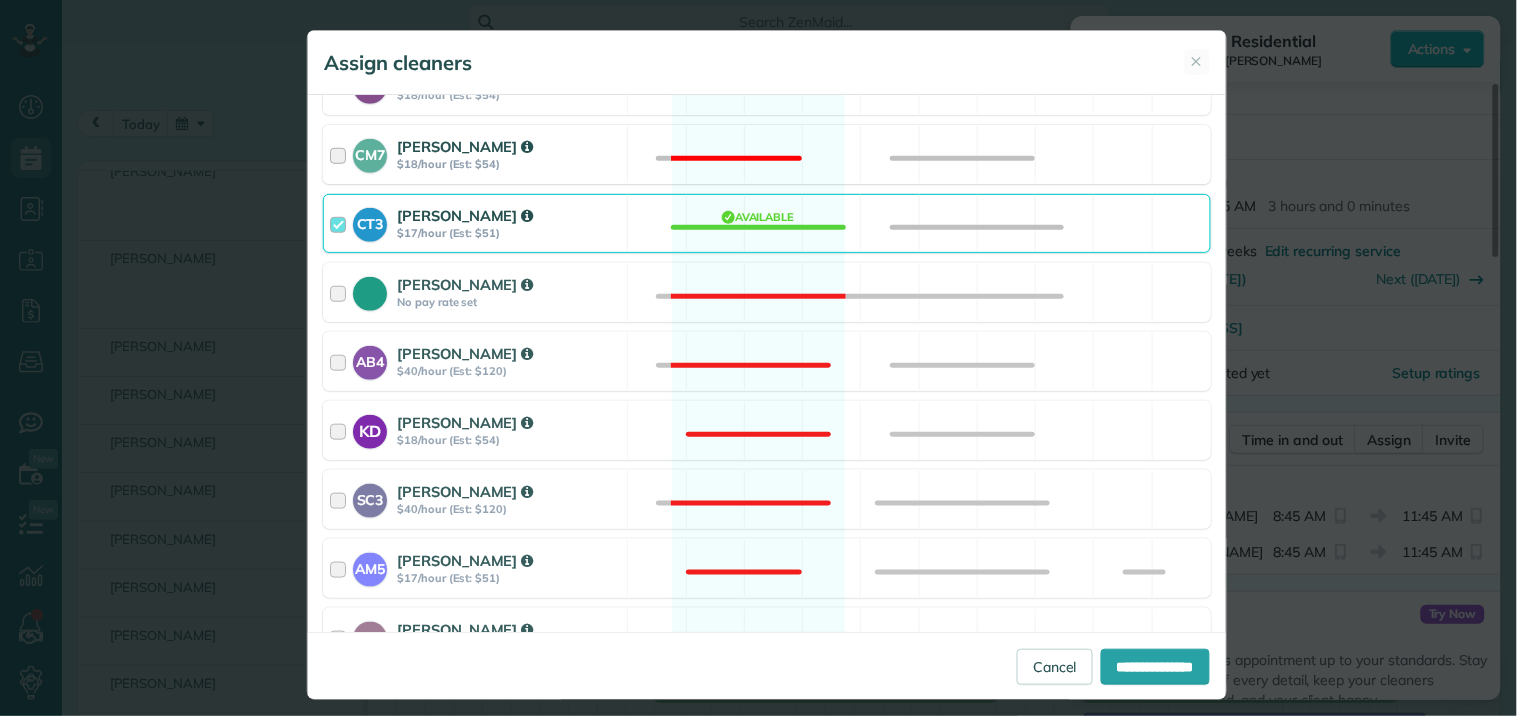 scroll, scrollTop: 555, scrollLeft: 0, axis: vertical 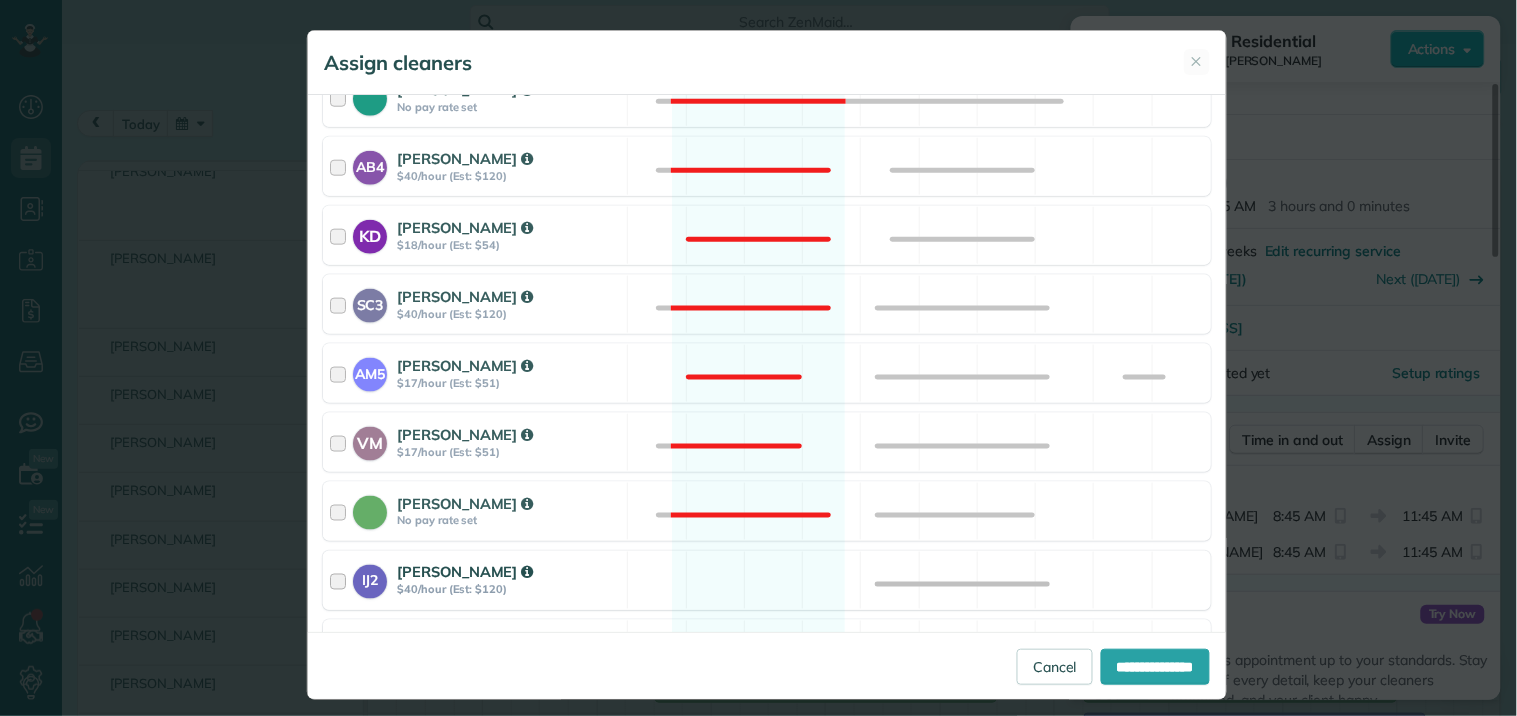 click on "IJ2
Imiah Jackson
$40/hour (Est: $120)
Available" at bounding box center (767, 580) 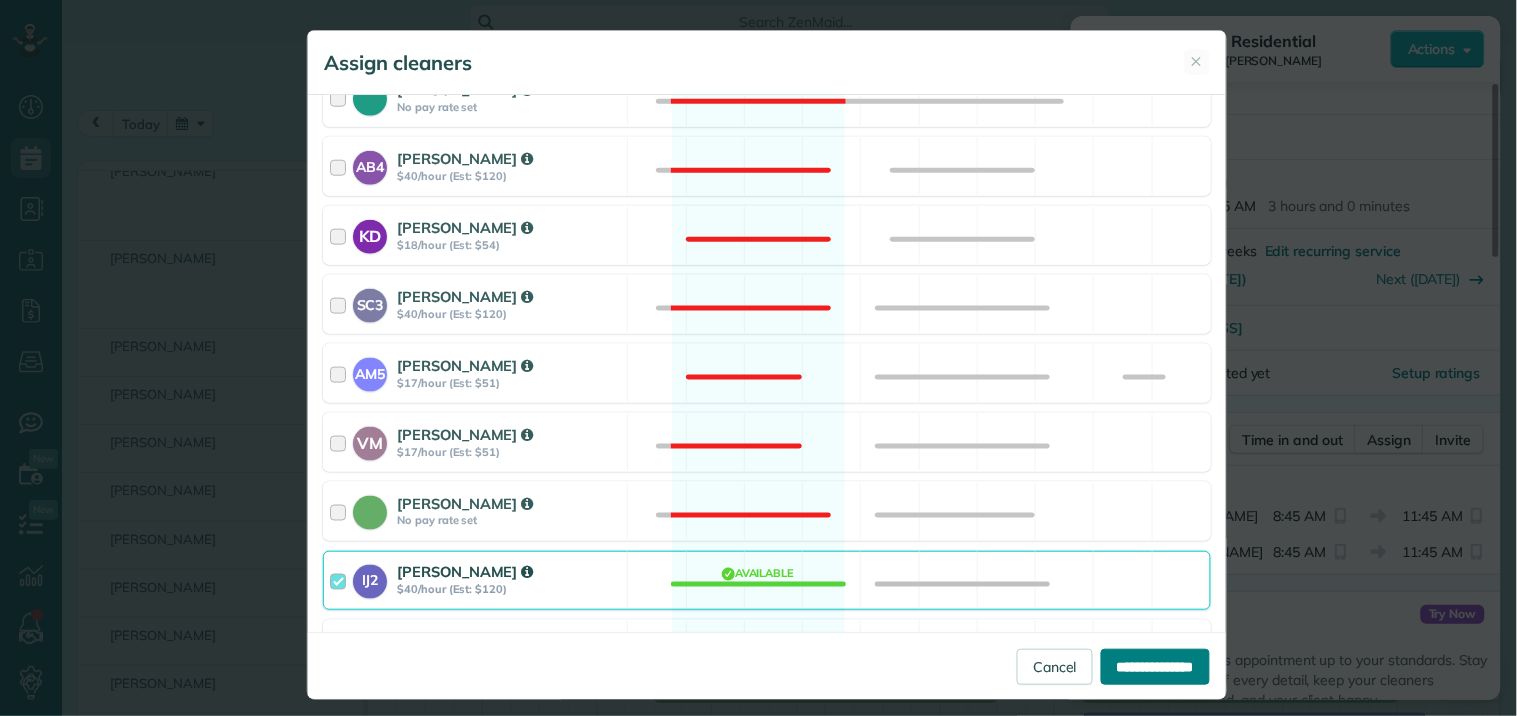 click on "**********" at bounding box center [1155, 667] 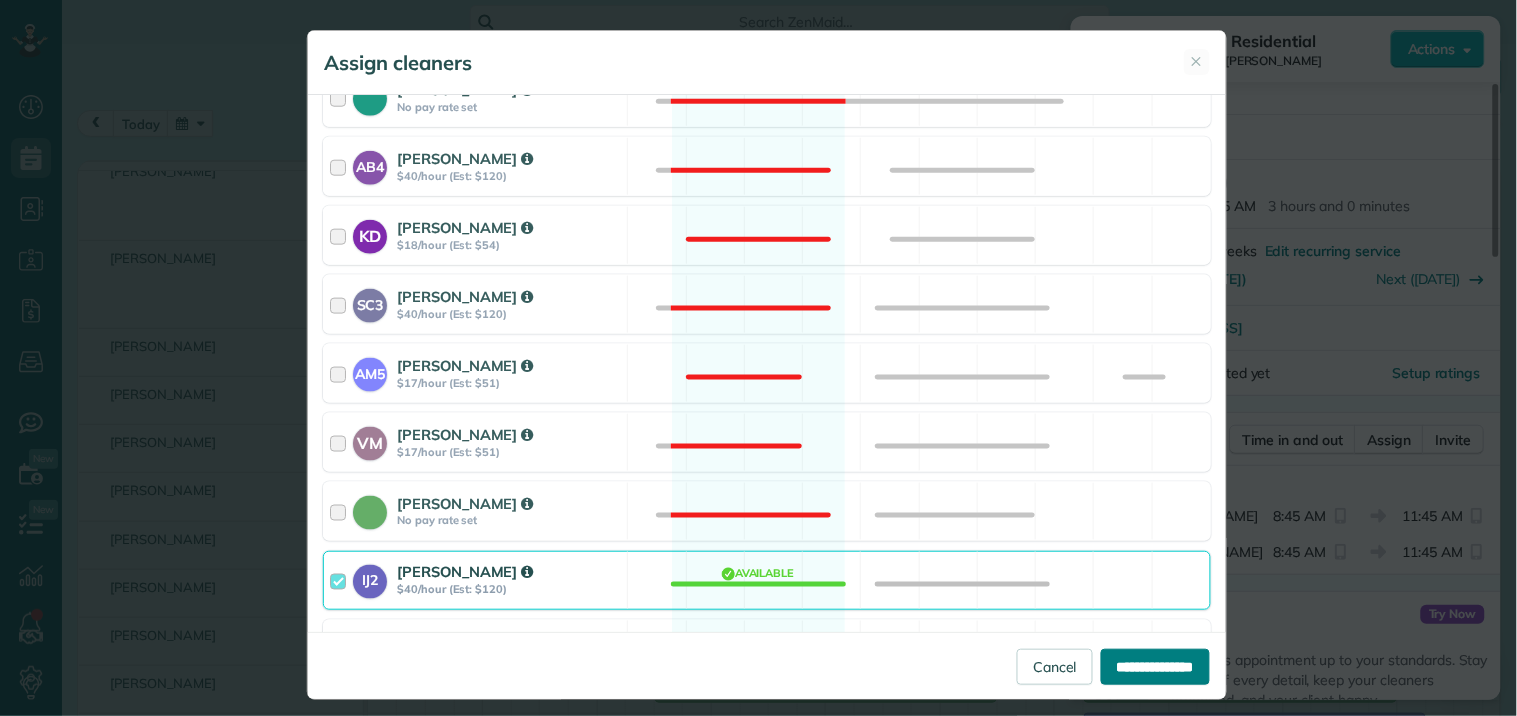 type on "**********" 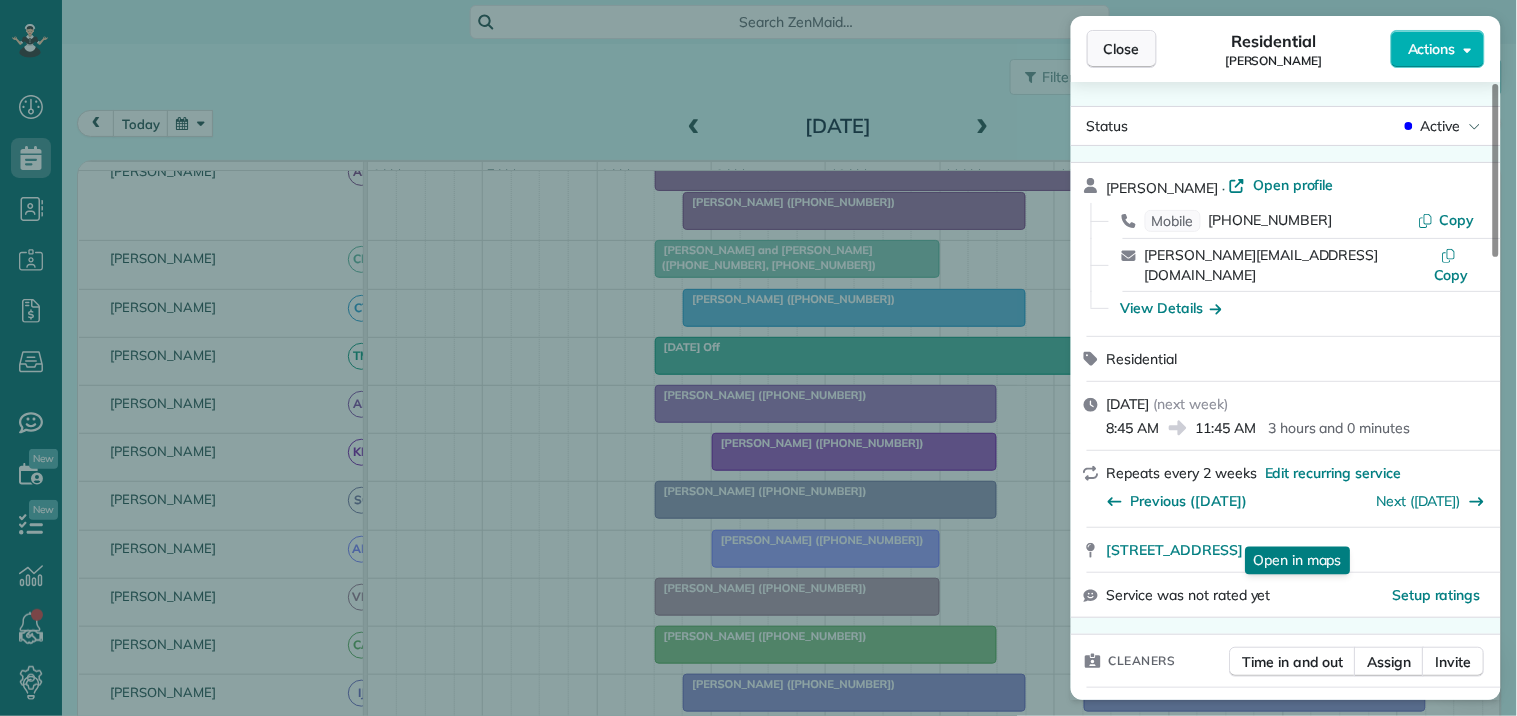 click on "Close" at bounding box center (1122, 49) 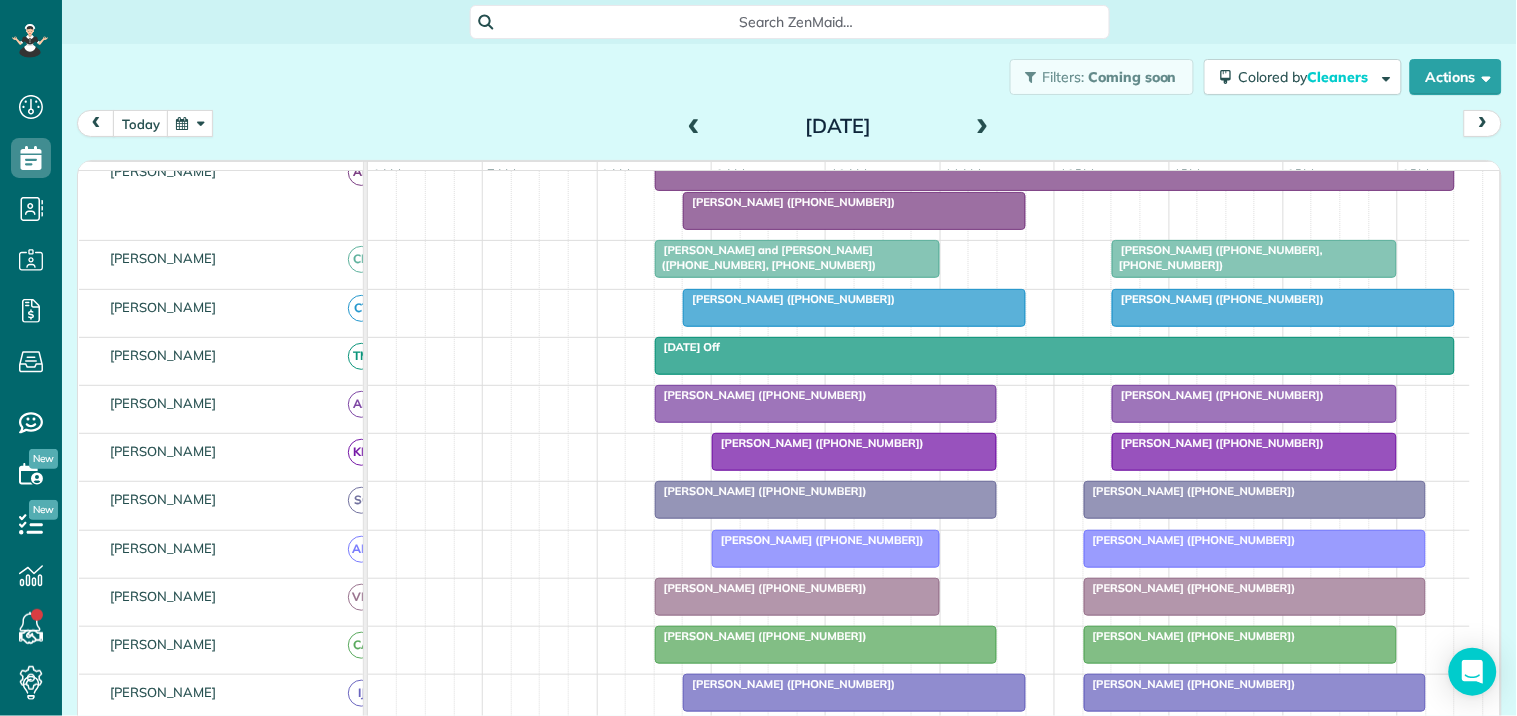 scroll, scrollTop: 461, scrollLeft: 0, axis: vertical 